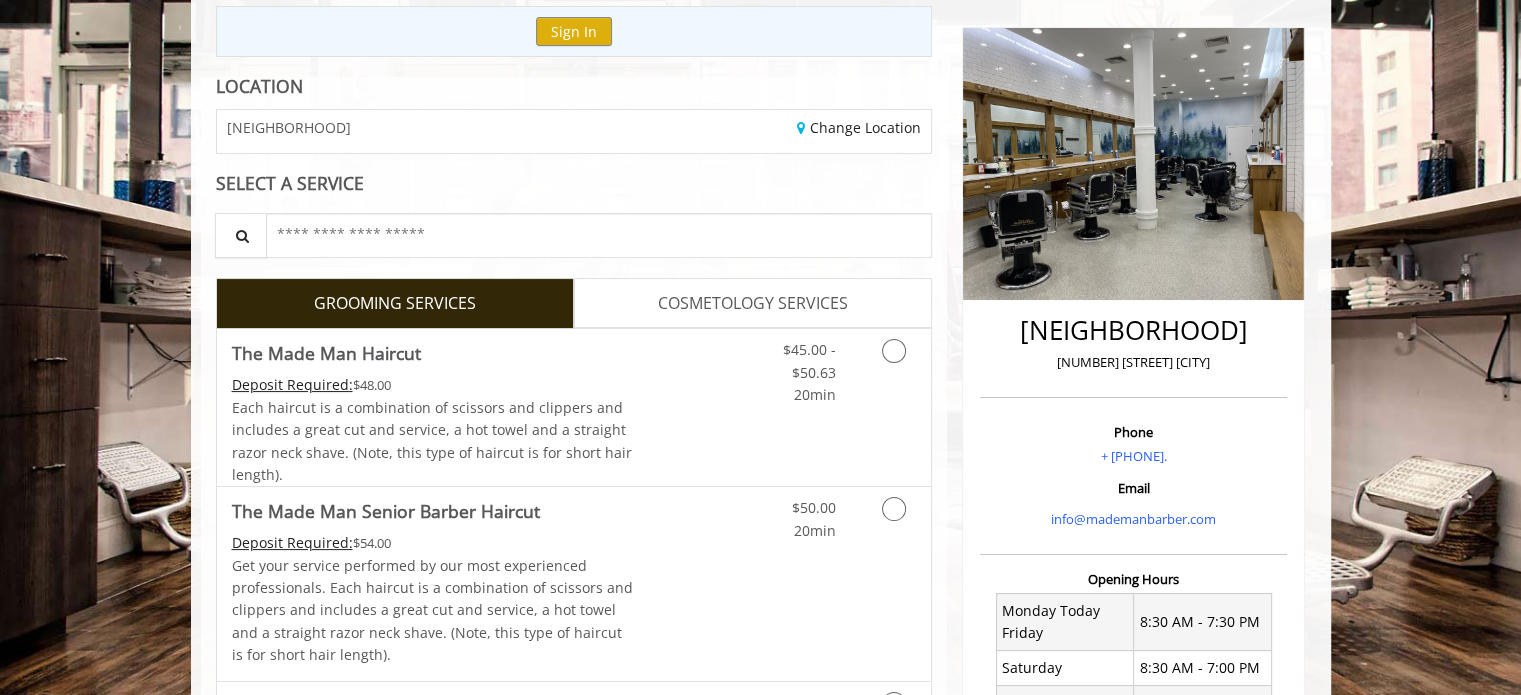 scroll, scrollTop: 423, scrollLeft: 0, axis: vertical 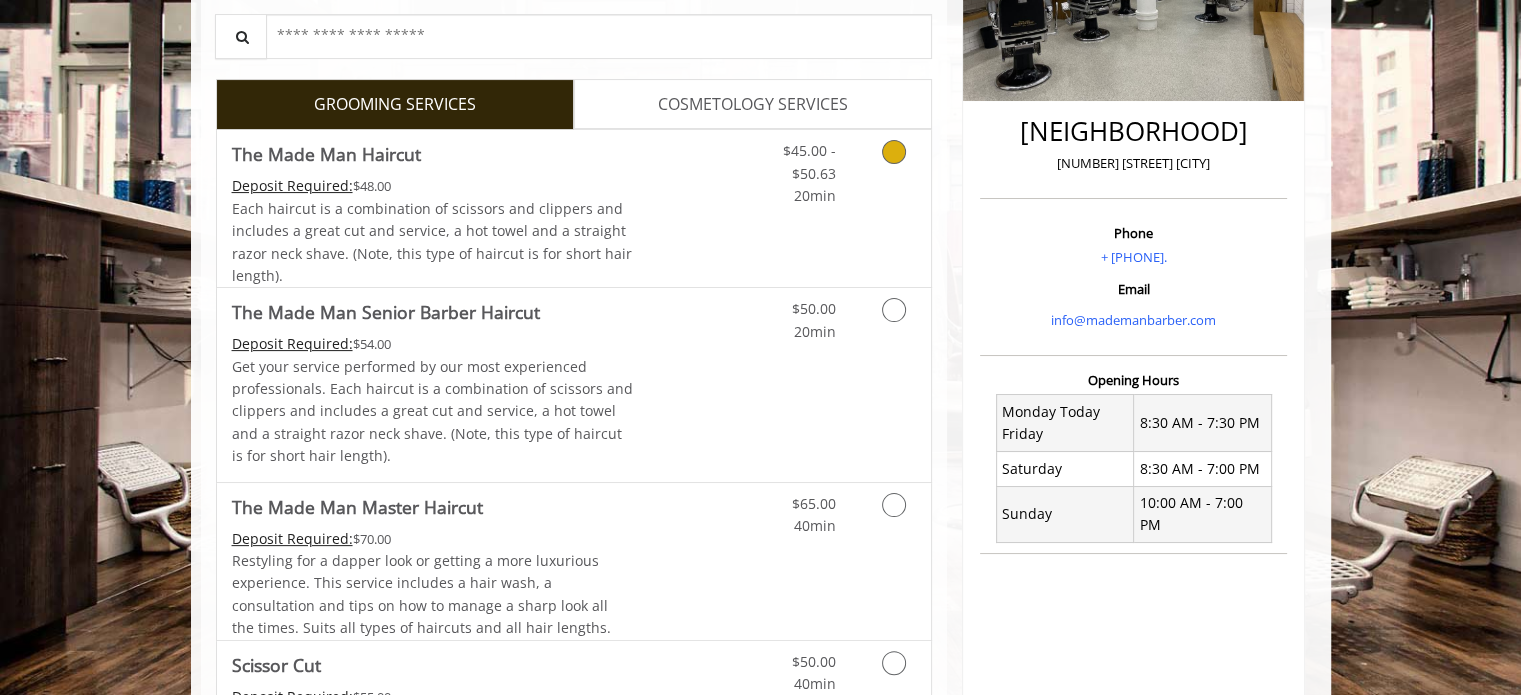 click at bounding box center [890, 168] 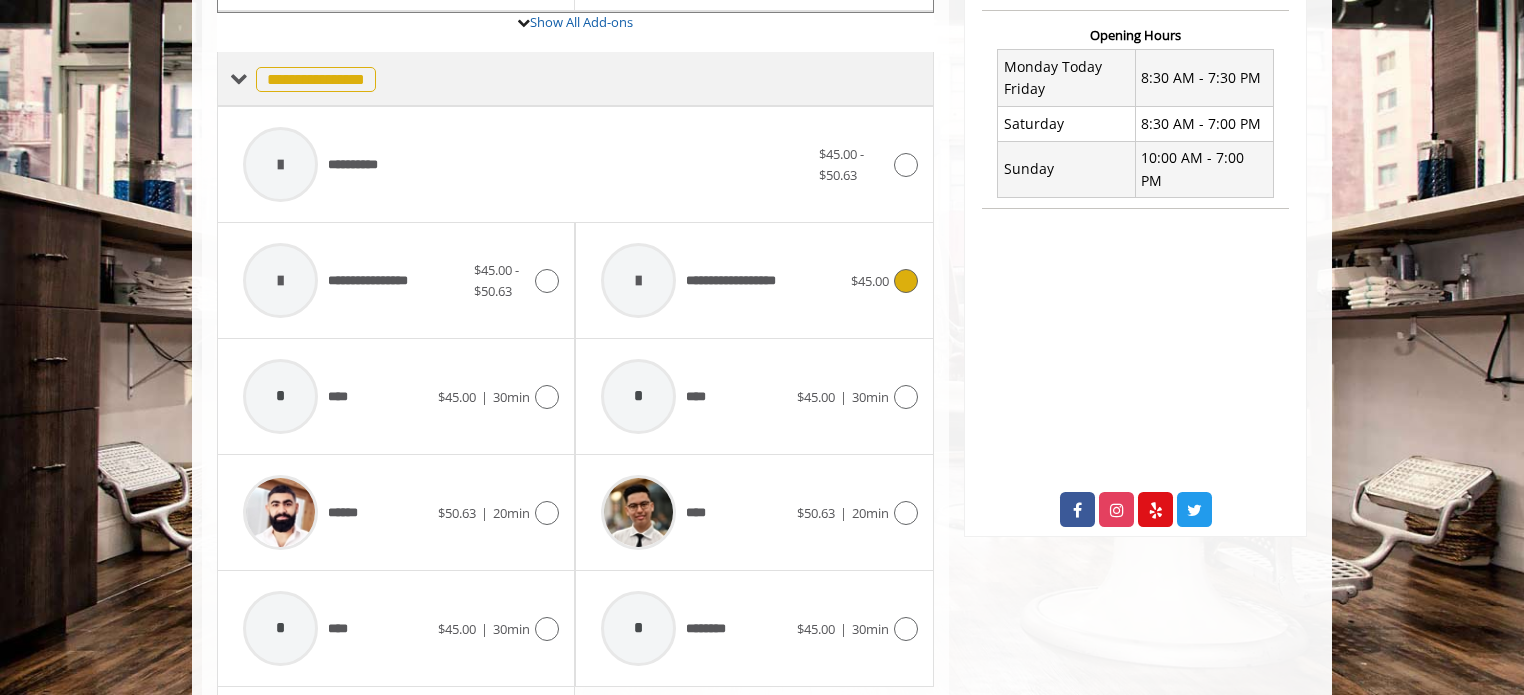 scroll, scrollTop: 769, scrollLeft: 0, axis: vertical 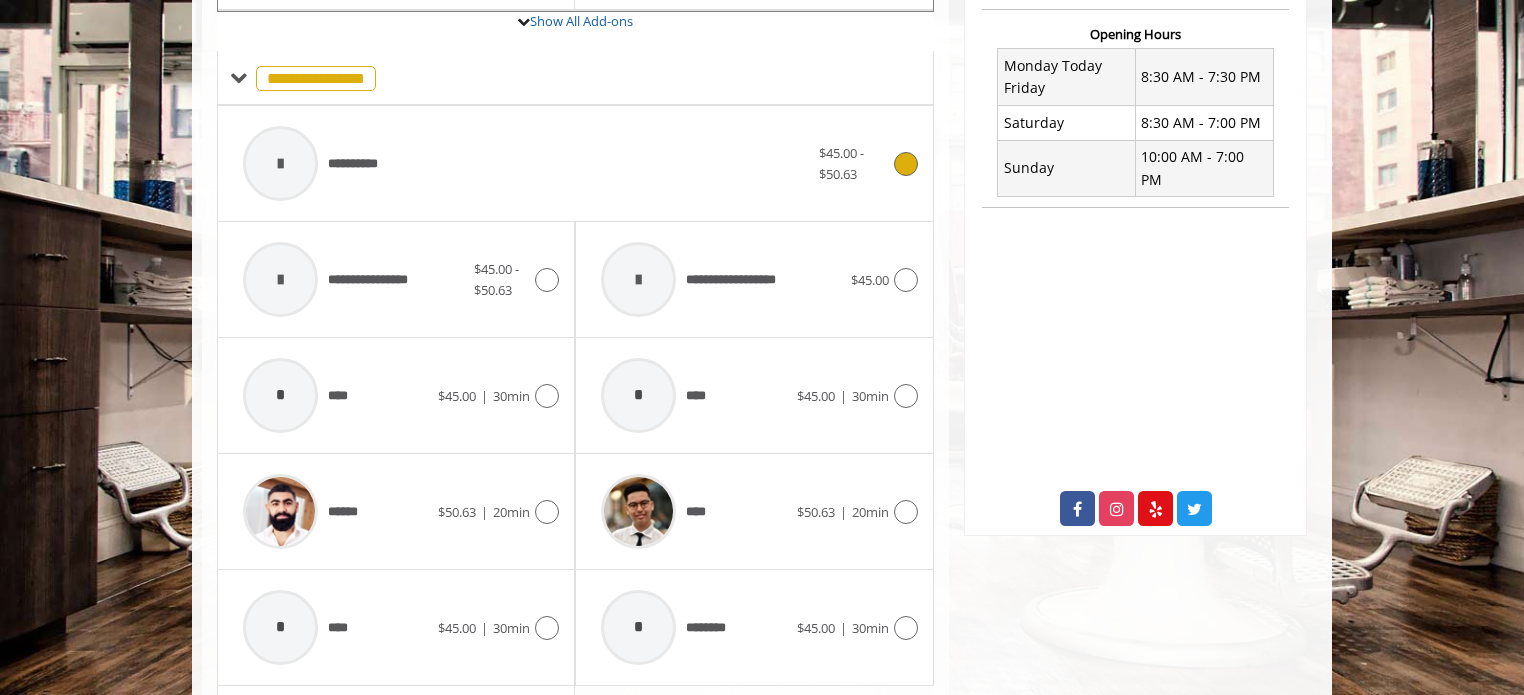 click on "**********" at bounding box center (526, 163) 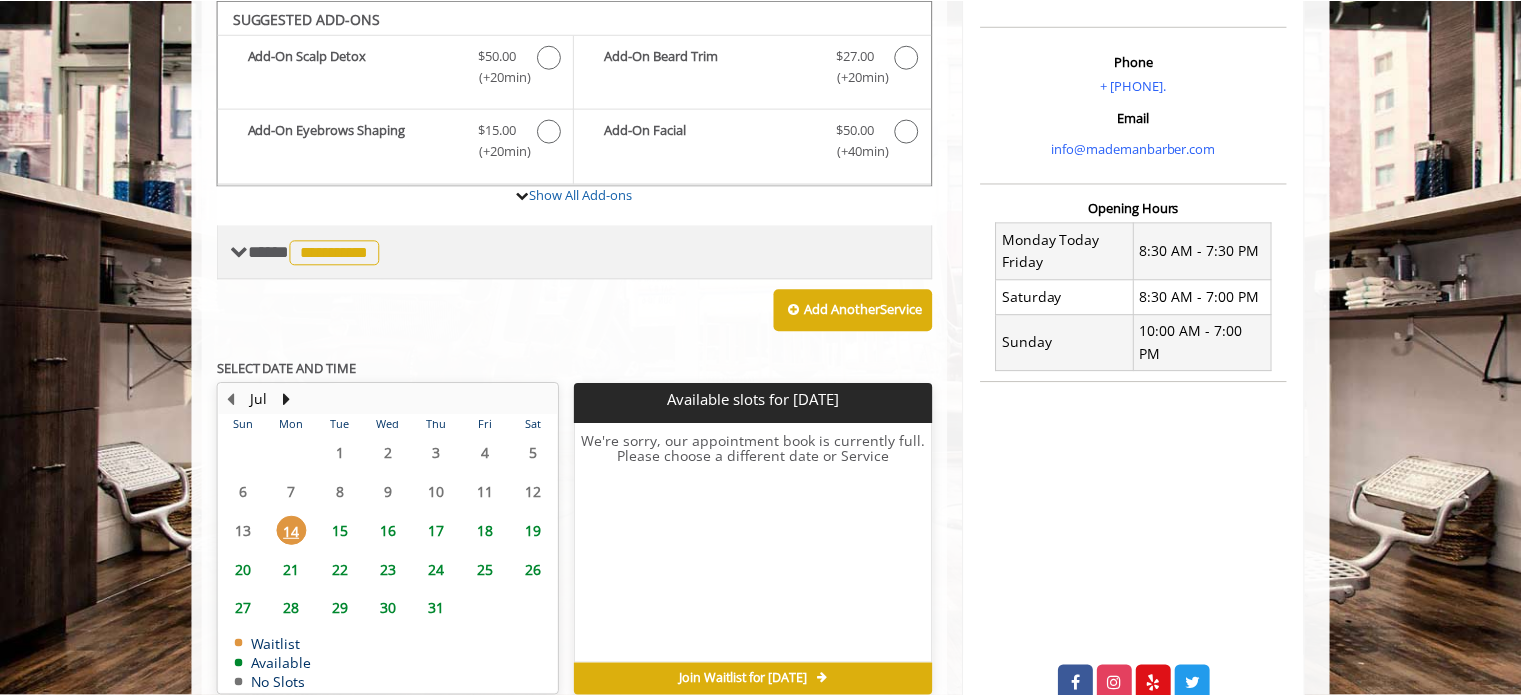 scroll, scrollTop: 0, scrollLeft: 0, axis: both 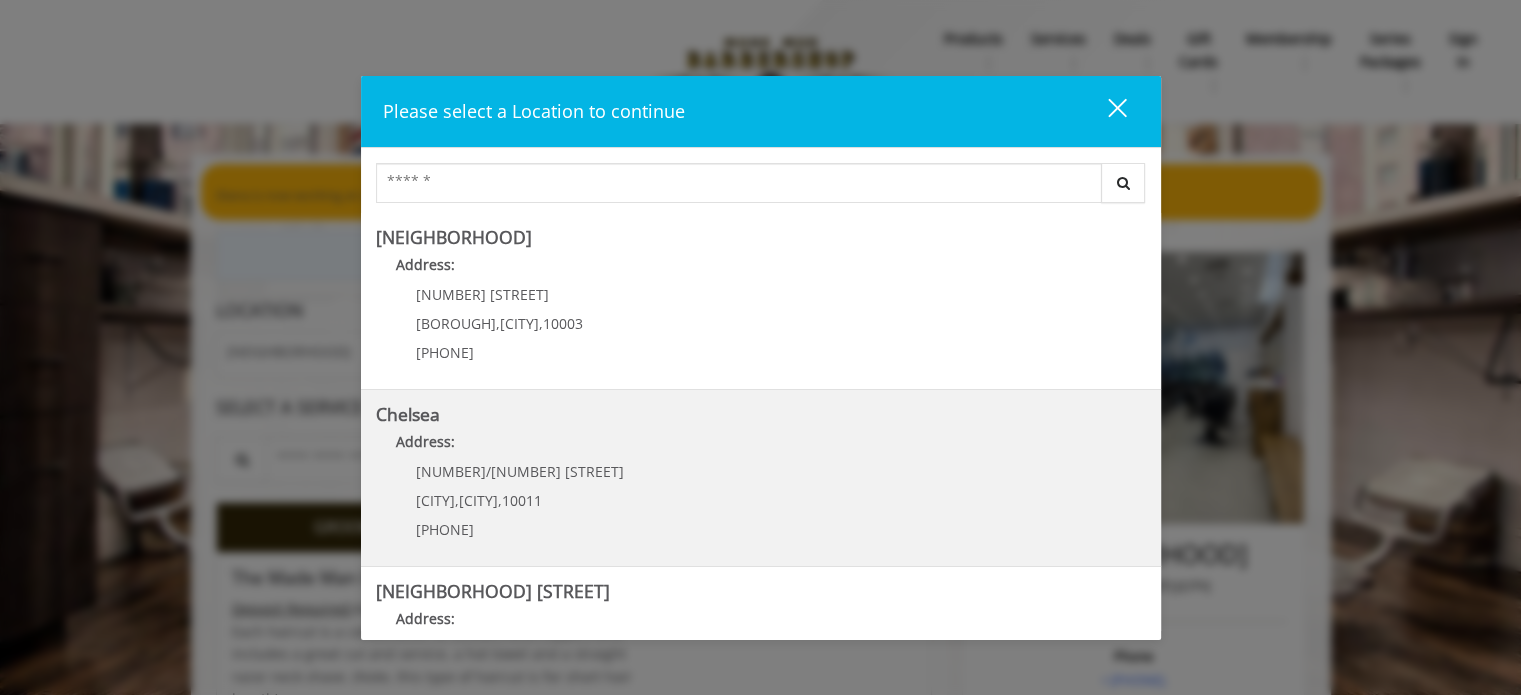 click on "Address:" at bounding box center (761, 447) 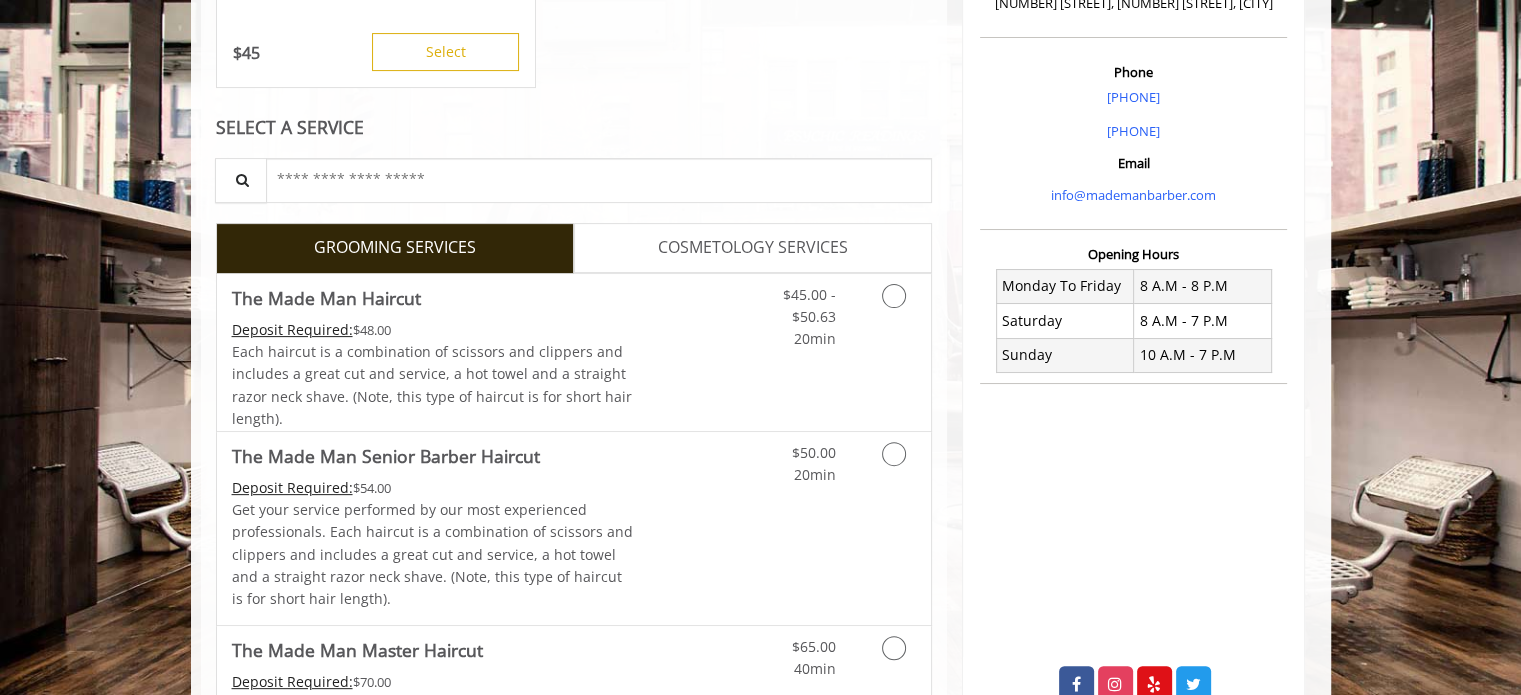 scroll, scrollTop: 536, scrollLeft: 0, axis: vertical 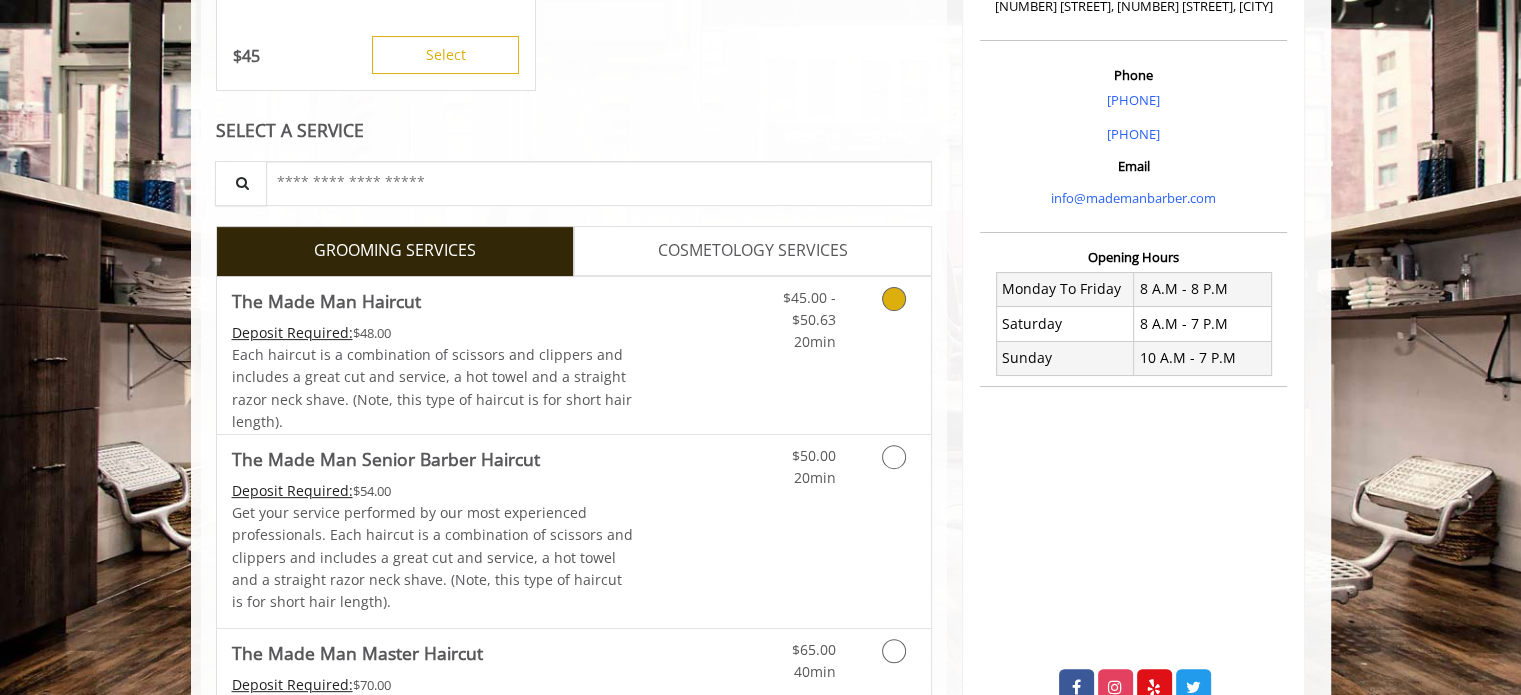 click on "Discounted Price" at bounding box center [692, 355] 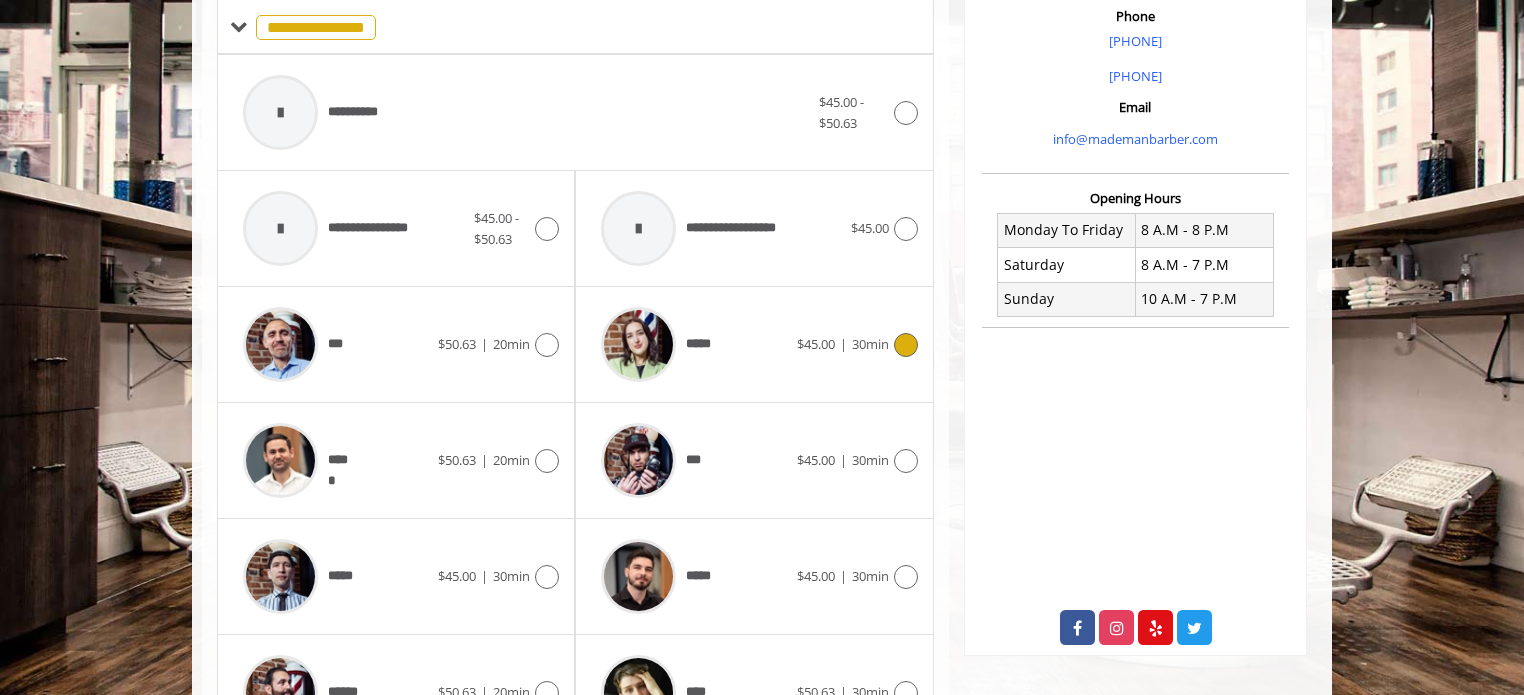 scroll, scrollTop: 594, scrollLeft: 0, axis: vertical 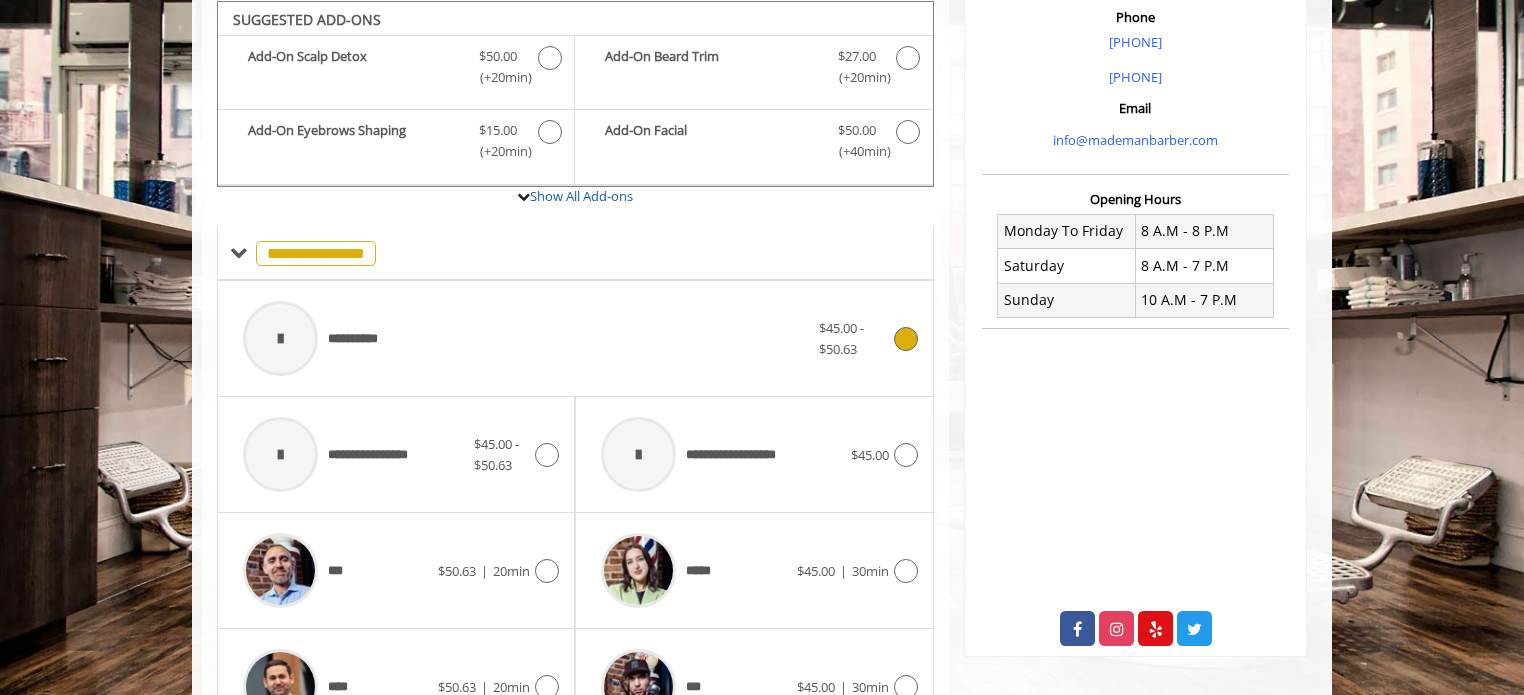 click on "**********" at bounding box center (526, 338) 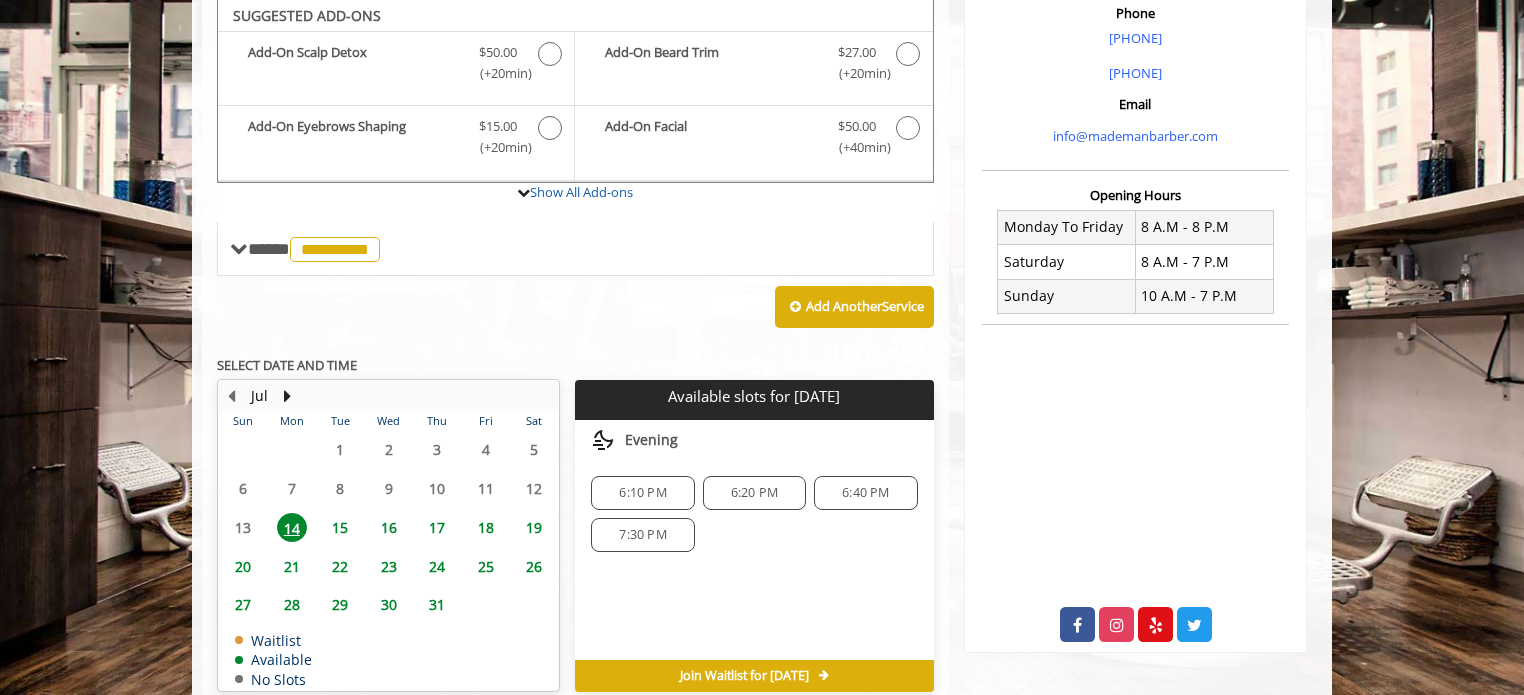 scroll, scrollTop: 595, scrollLeft: 0, axis: vertical 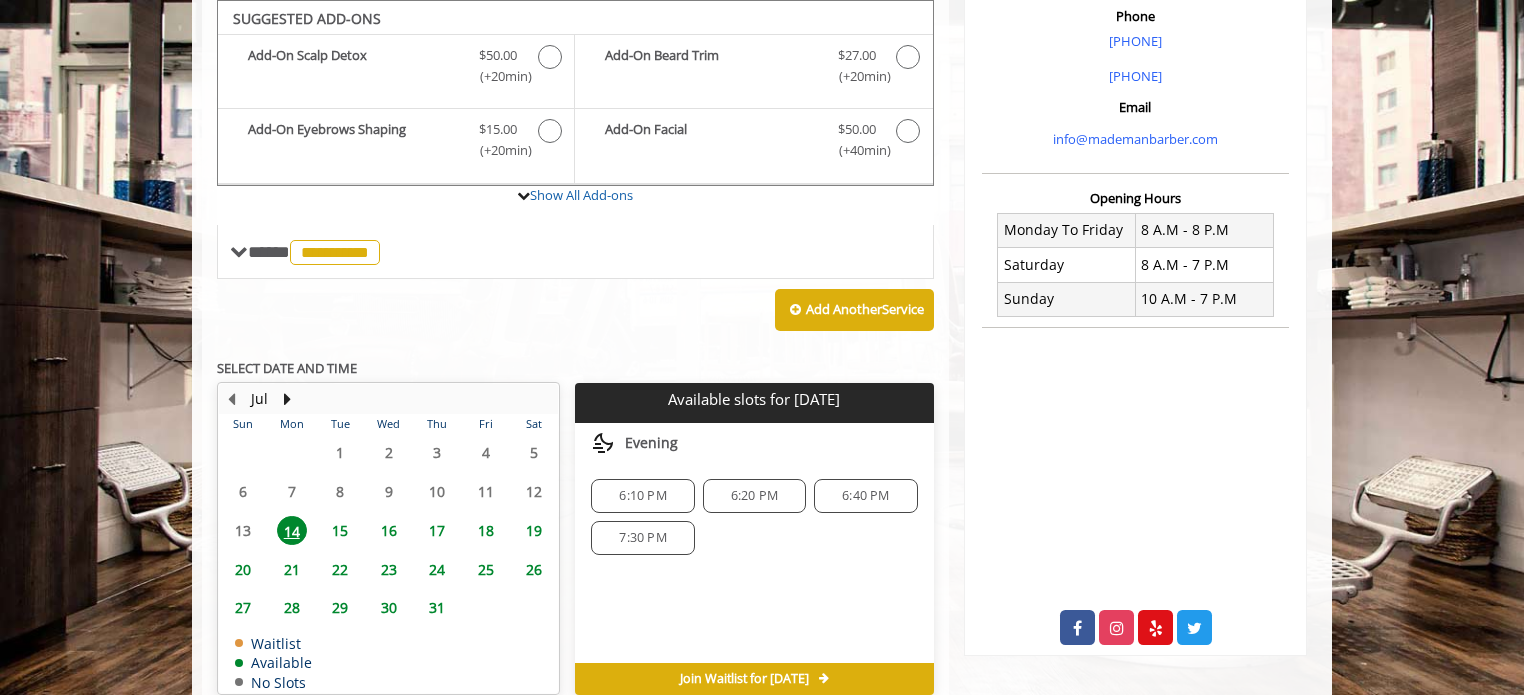 click on "6:40 PM" 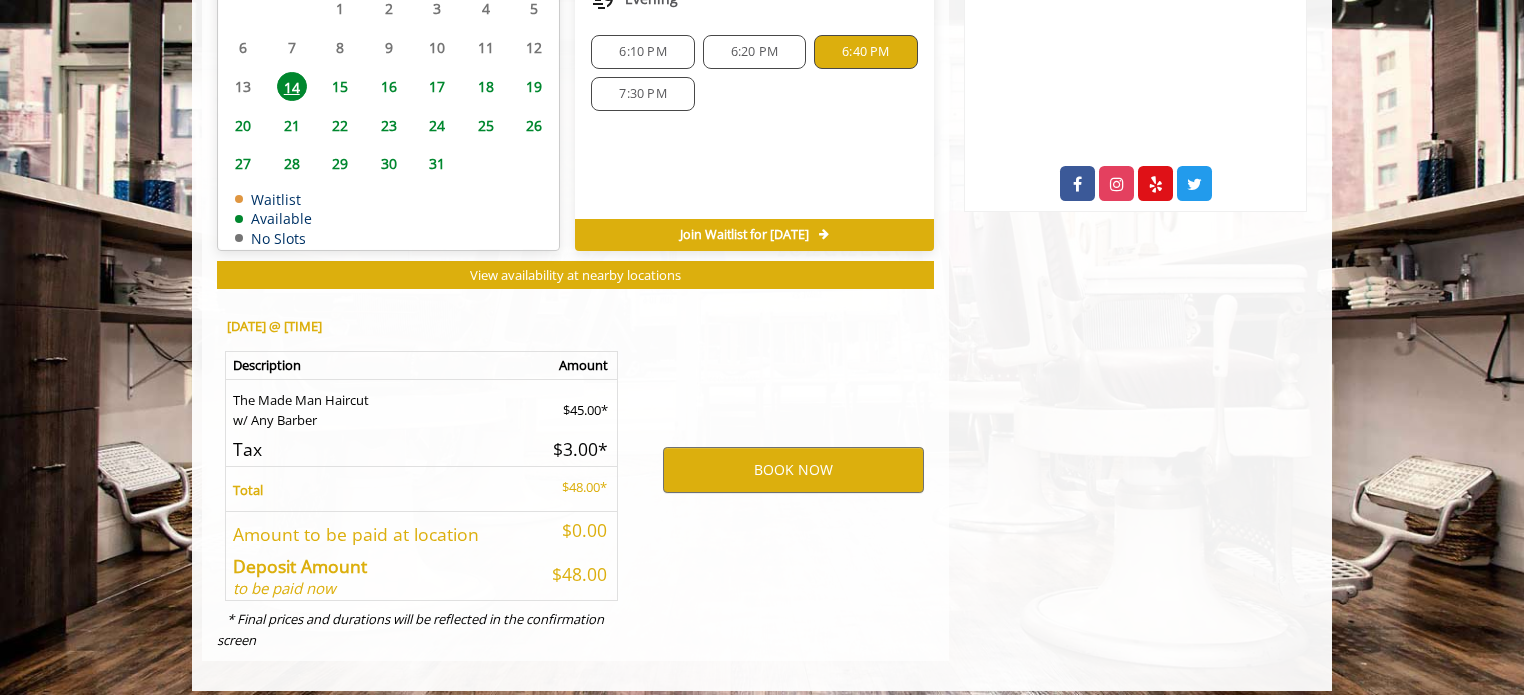 scroll, scrollTop: 1049, scrollLeft: 0, axis: vertical 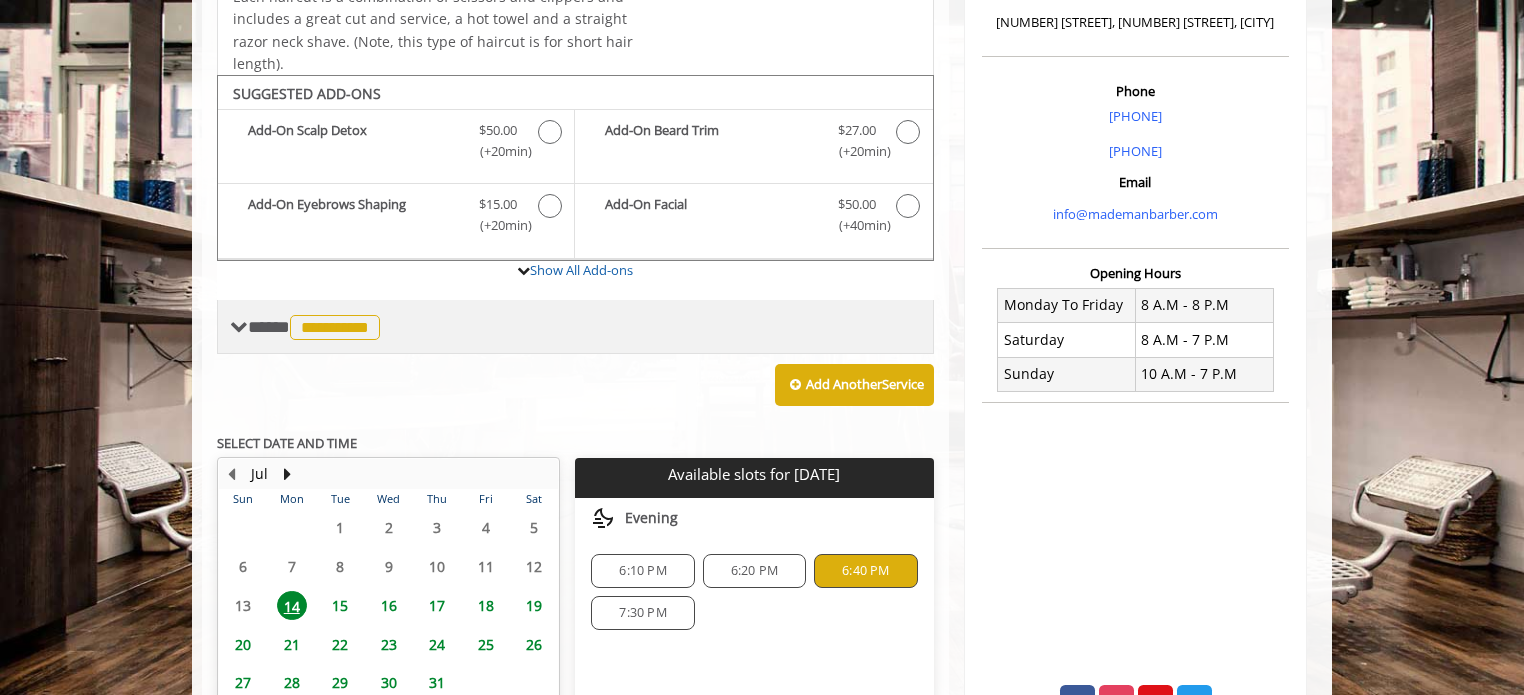 click on "**********" at bounding box center [575, 327] 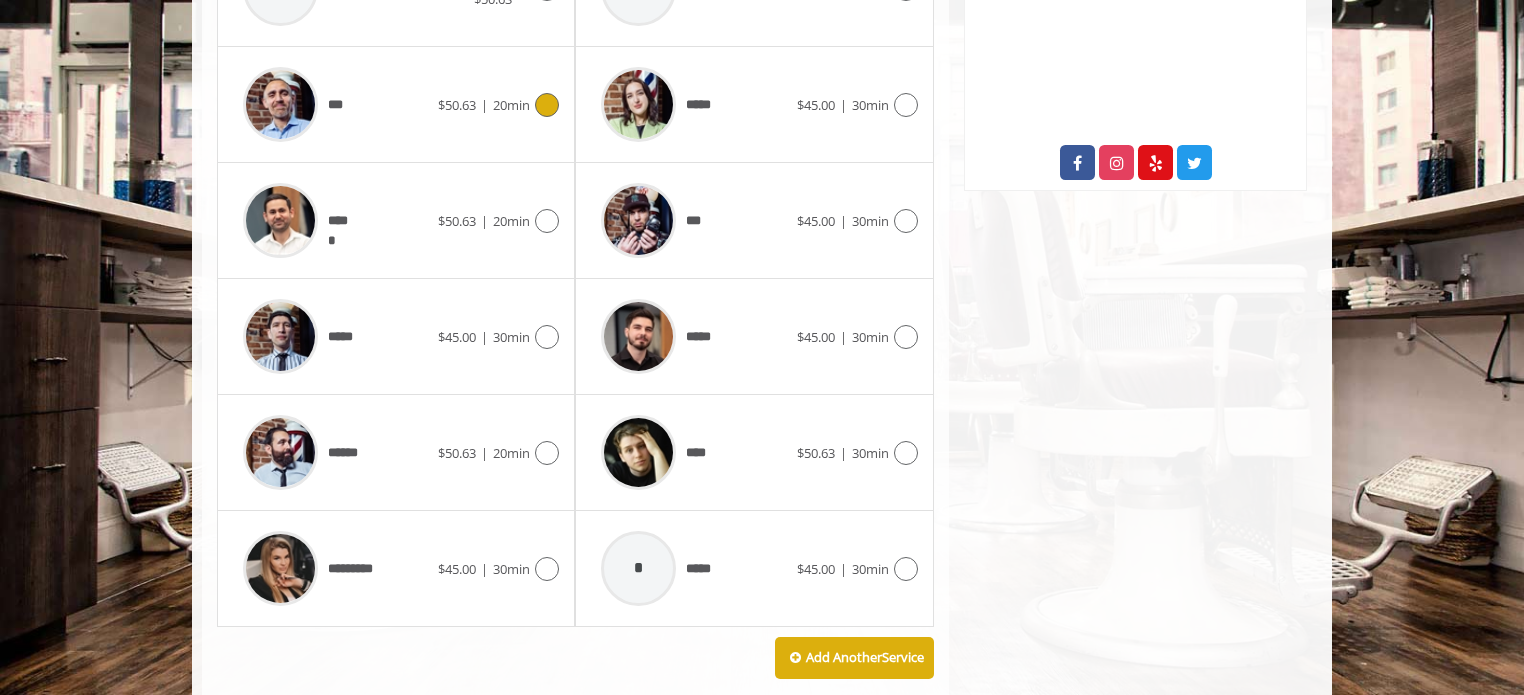 scroll, scrollTop: 990, scrollLeft: 0, axis: vertical 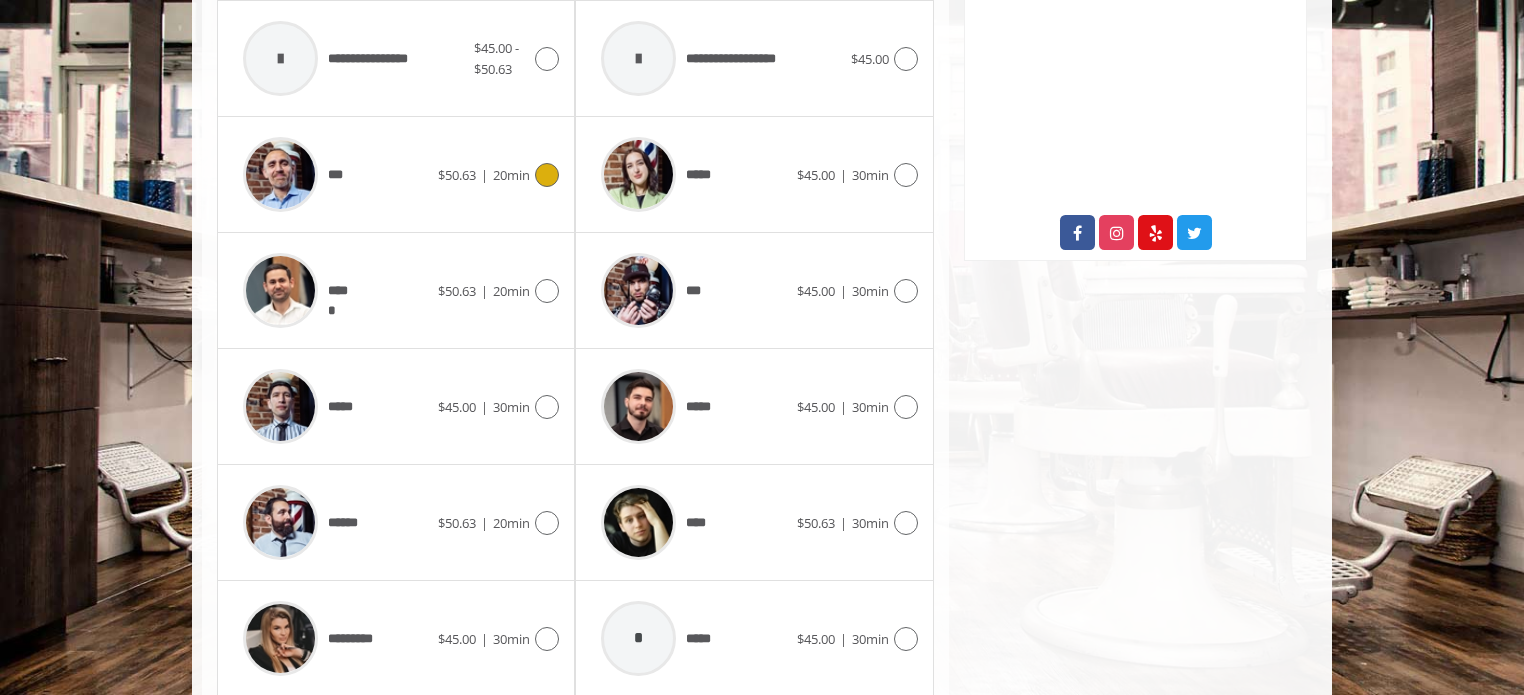 click on "*** $50.63 | 20min" at bounding box center [396, 174] 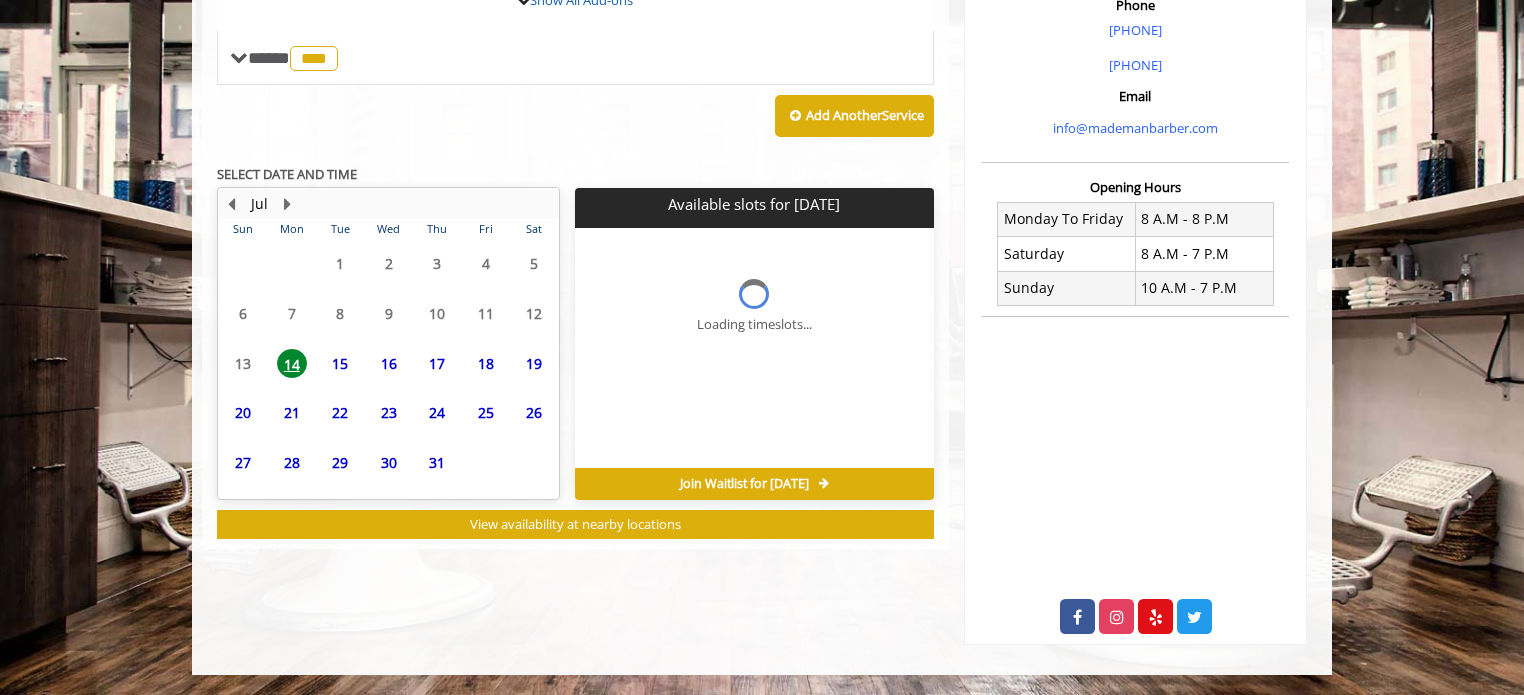 scroll, scrollTop: 0, scrollLeft: 0, axis: both 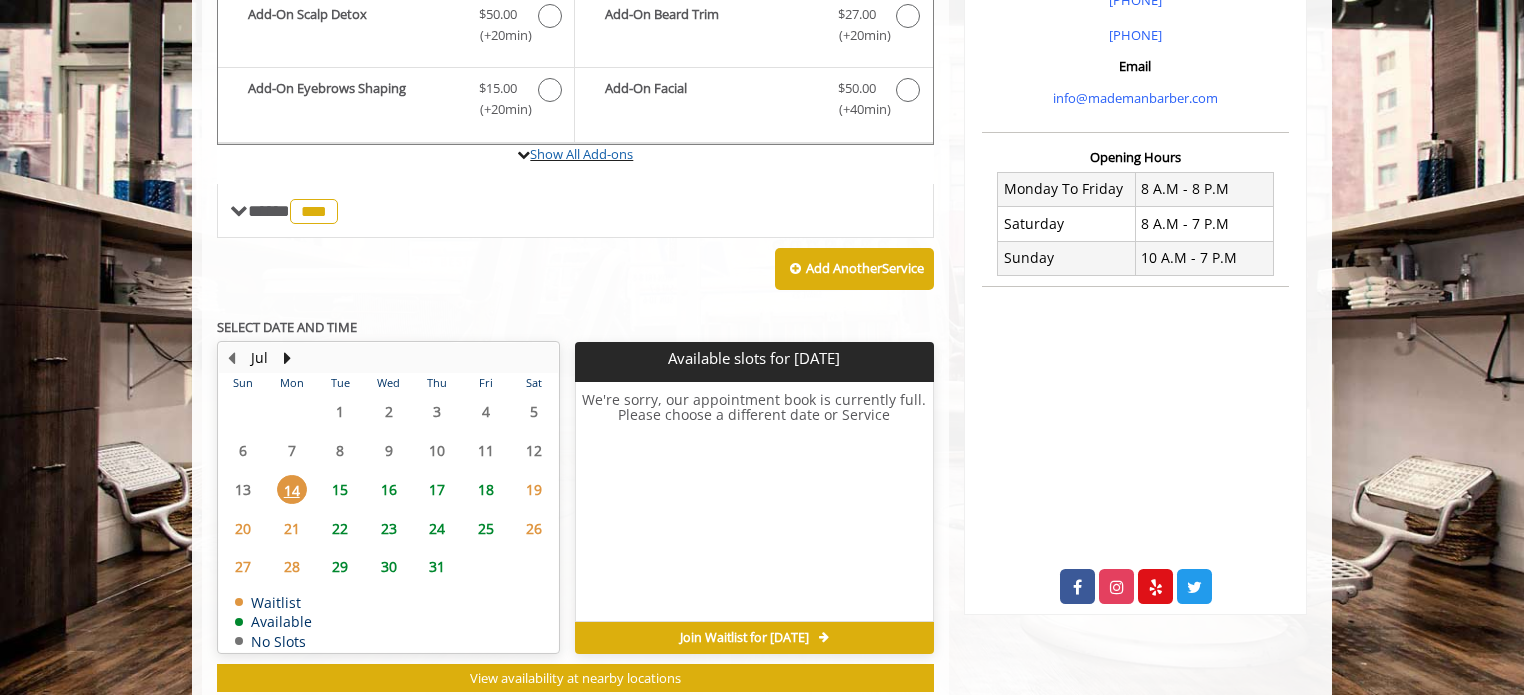 click on "Show All Add-ons" 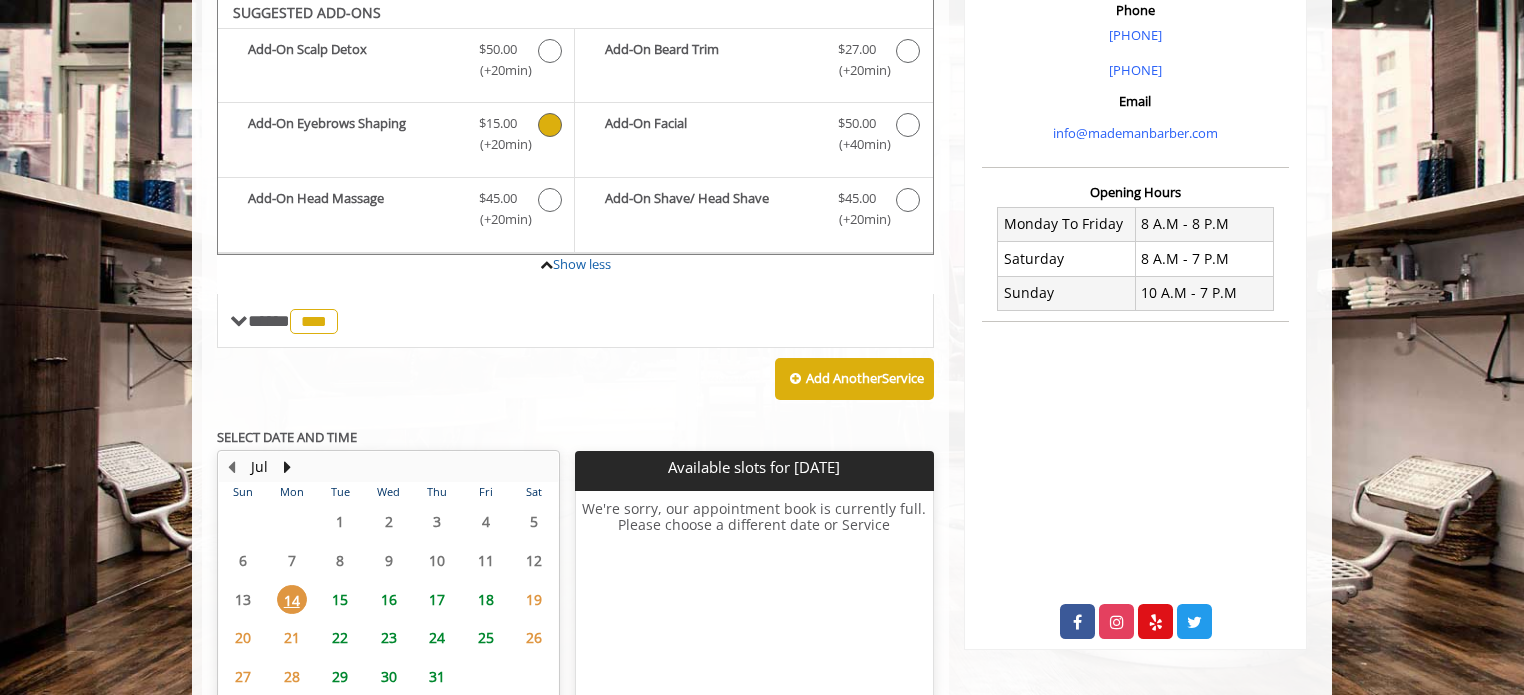 scroll, scrollTop: 595, scrollLeft: 0, axis: vertical 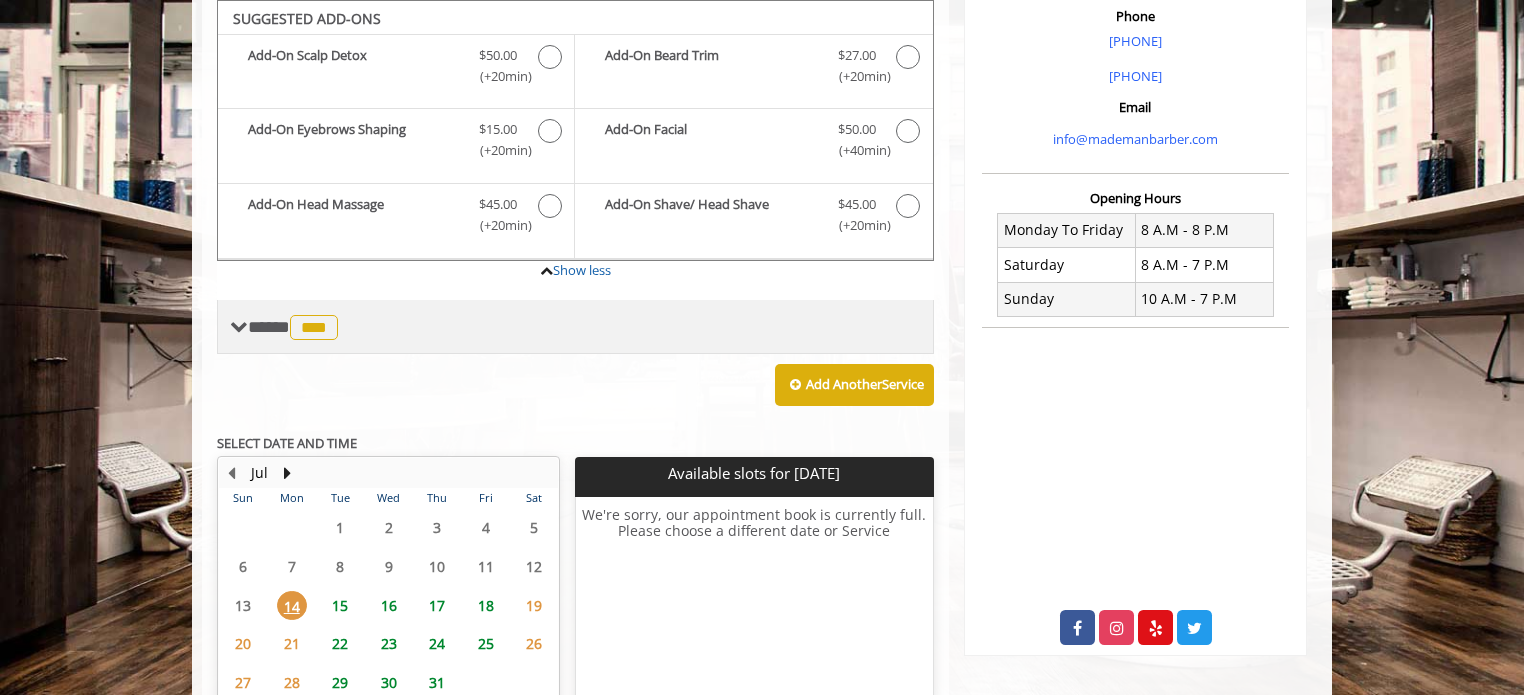 click on "**** ***    ********" at bounding box center (295, 327) 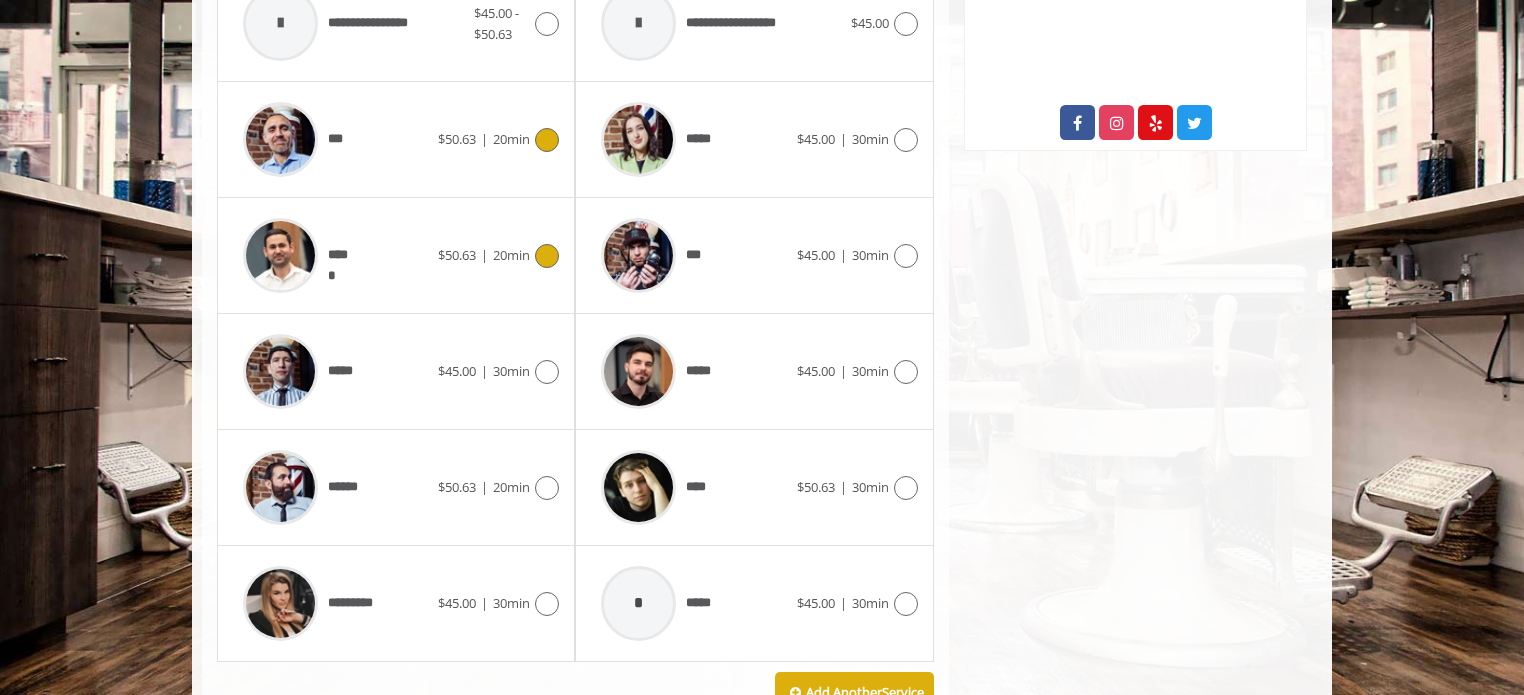 scroll, scrollTop: 1102, scrollLeft: 0, axis: vertical 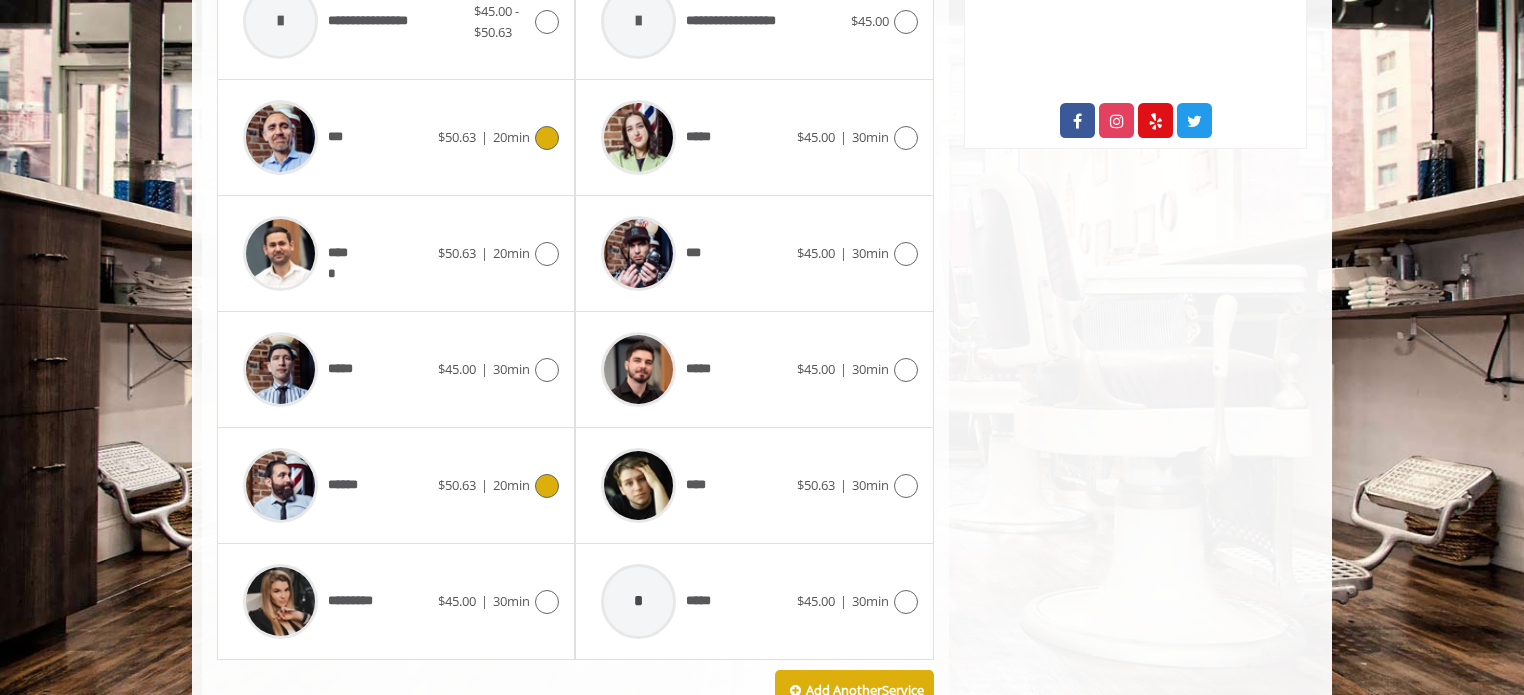 click on "****** $50.63 | 20min" at bounding box center (396, 485) 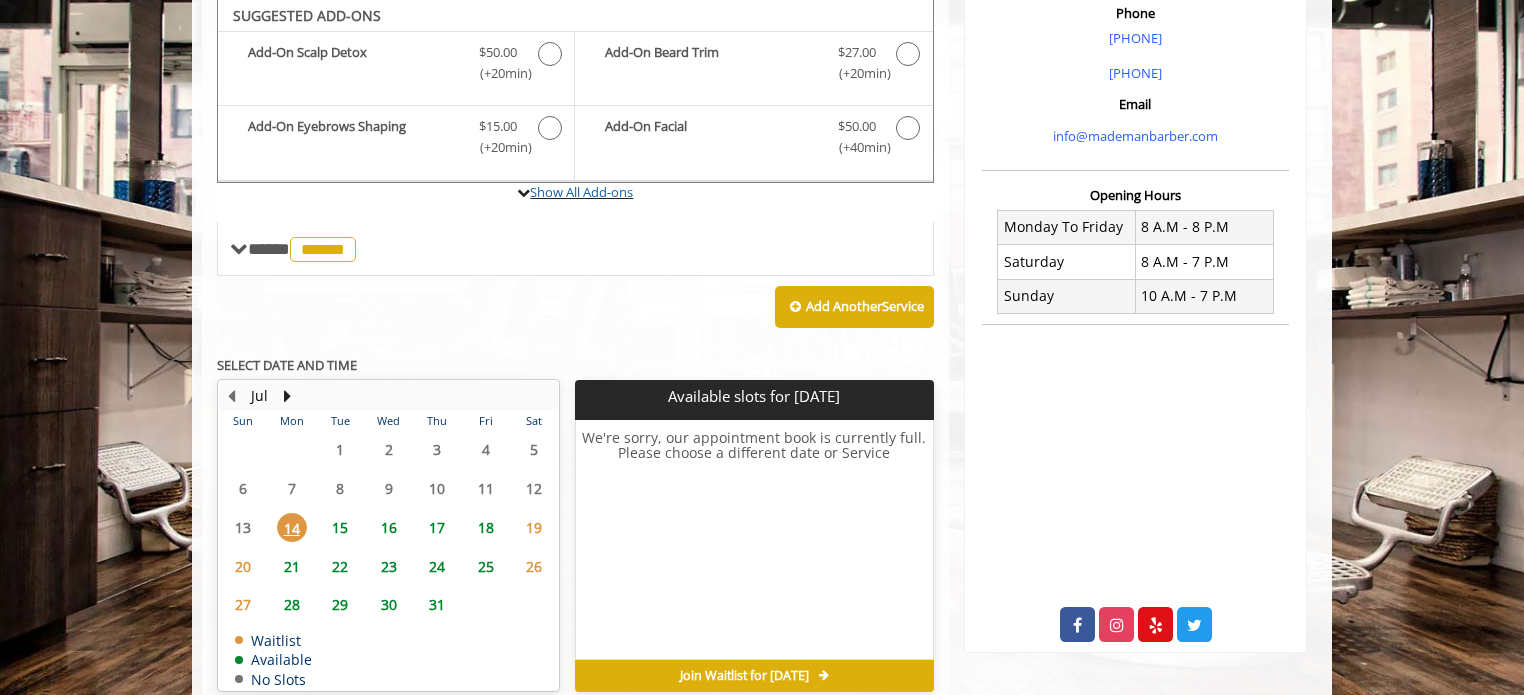 scroll, scrollTop: 595, scrollLeft: 0, axis: vertical 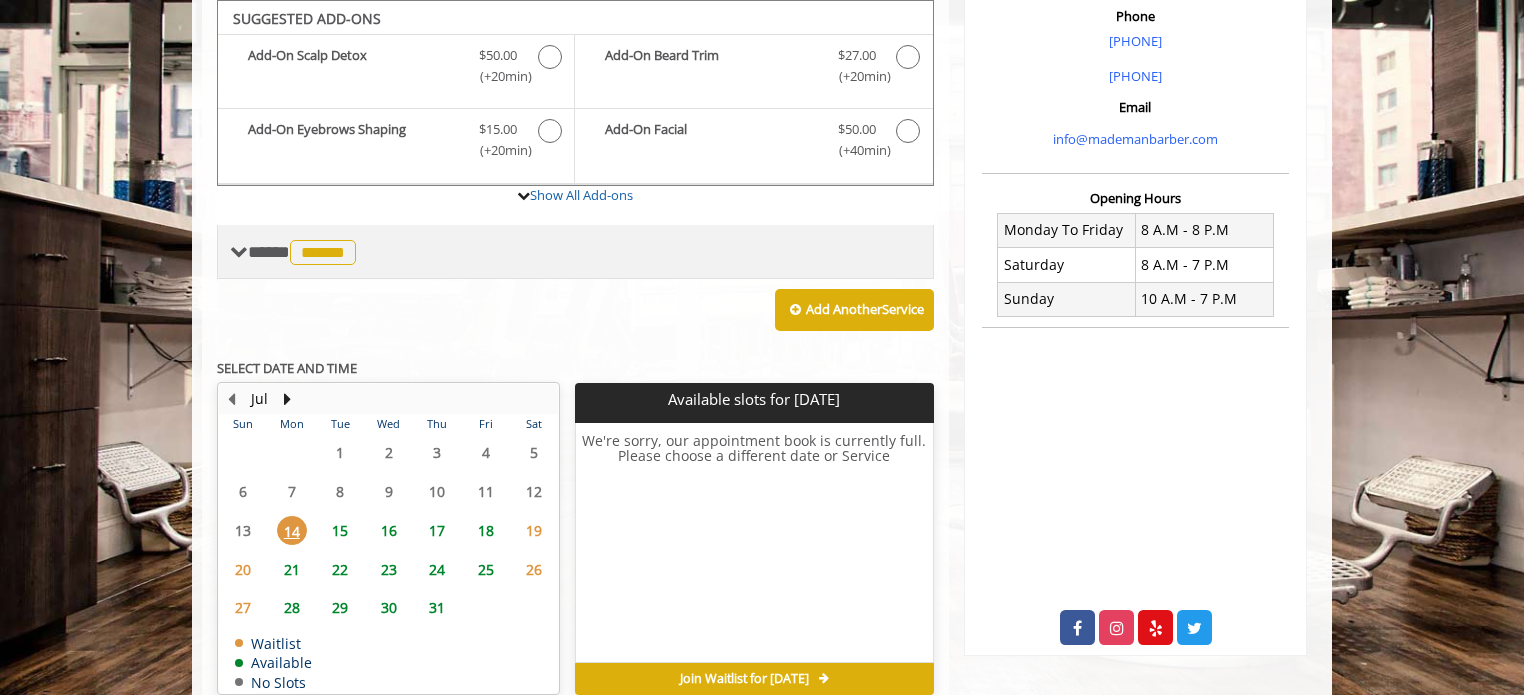 click at bounding box center [239, 252] 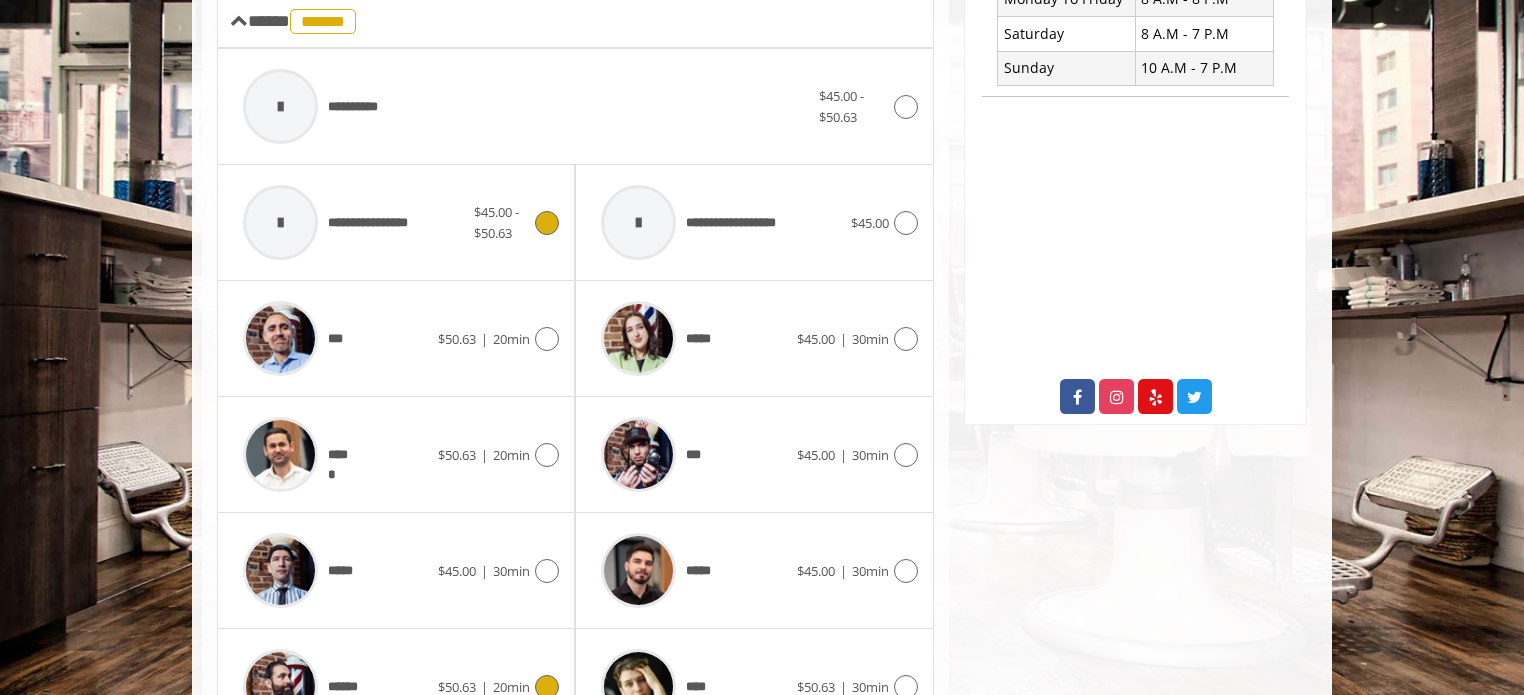 scroll, scrollTop: 827, scrollLeft: 0, axis: vertical 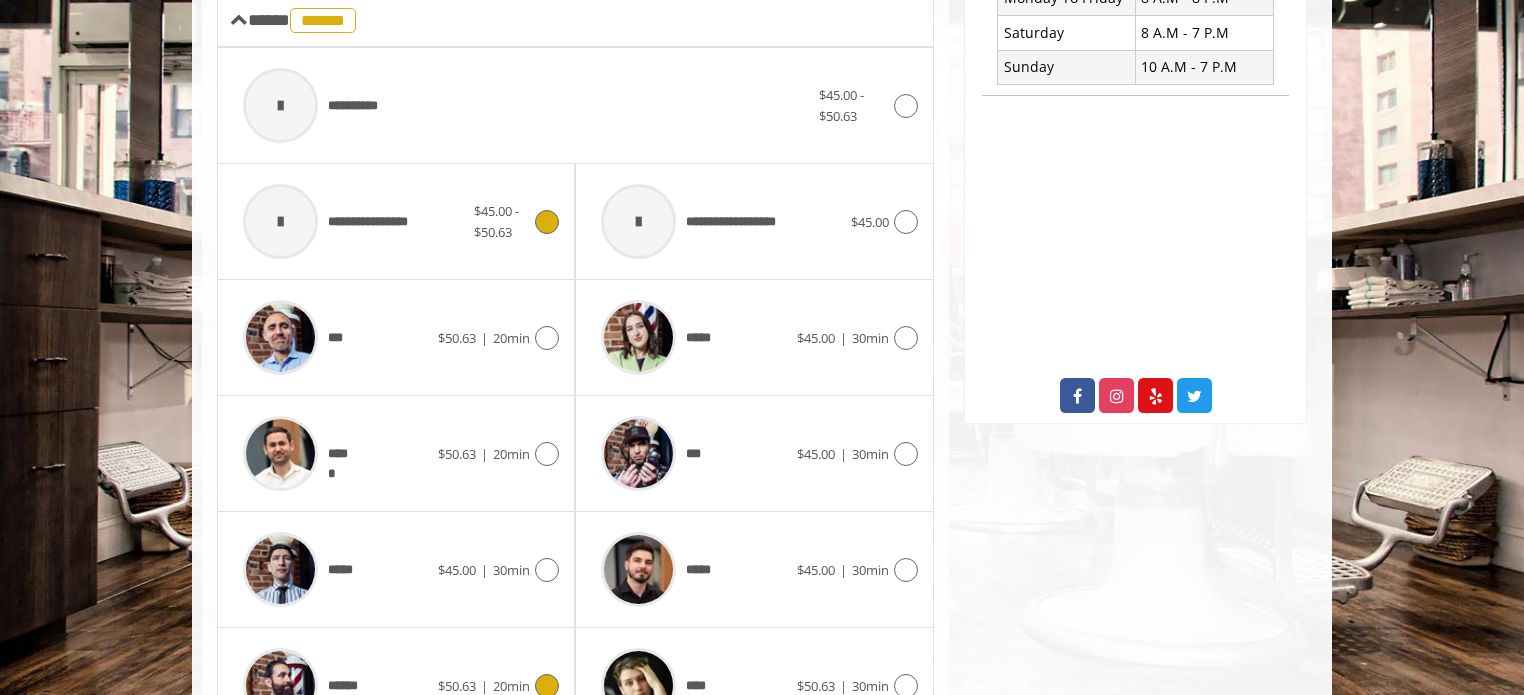 click on "**********" at bounding box center (330, 221) 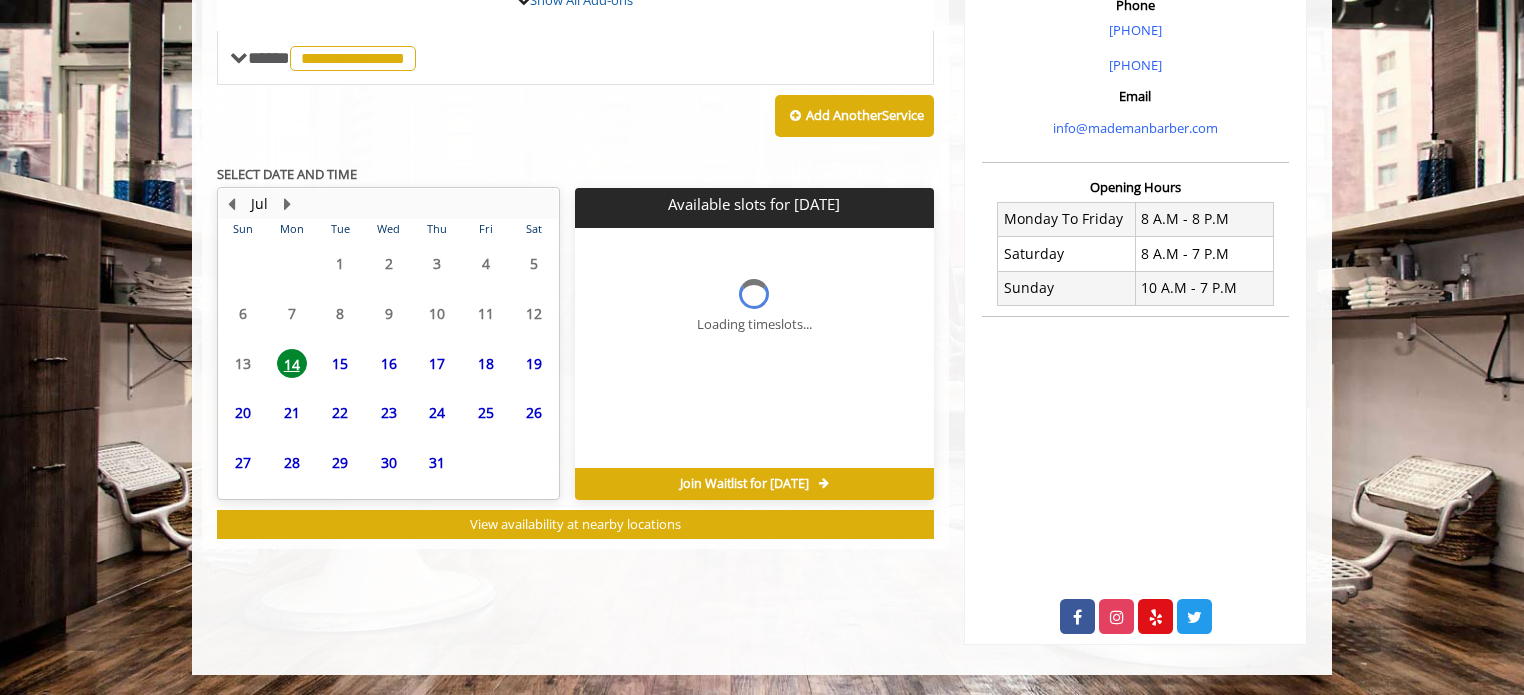 scroll, scrollTop: 689, scrollLeft: 0, axis: vertical 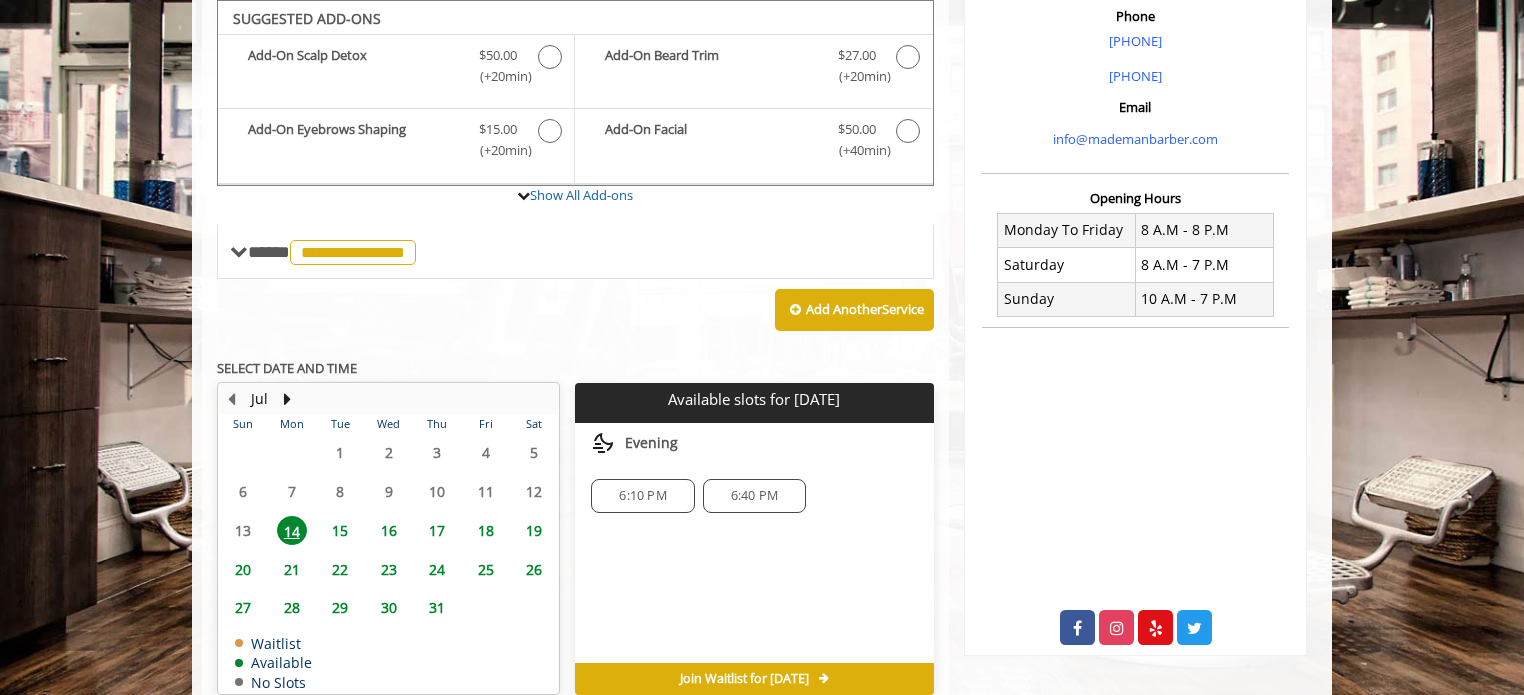 click on "6:40 PM" 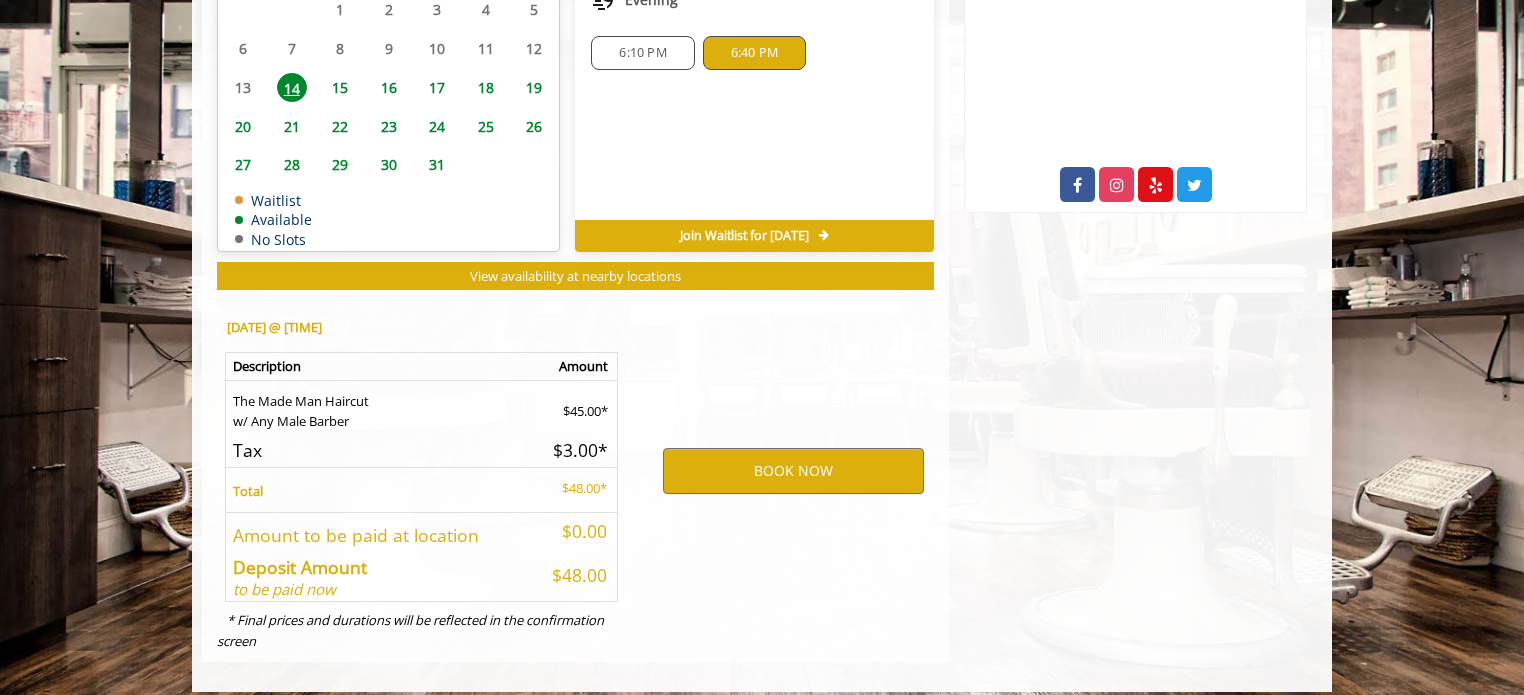 scroll, scrollTop: 1049, scrollLeft: 0, axis: vertical 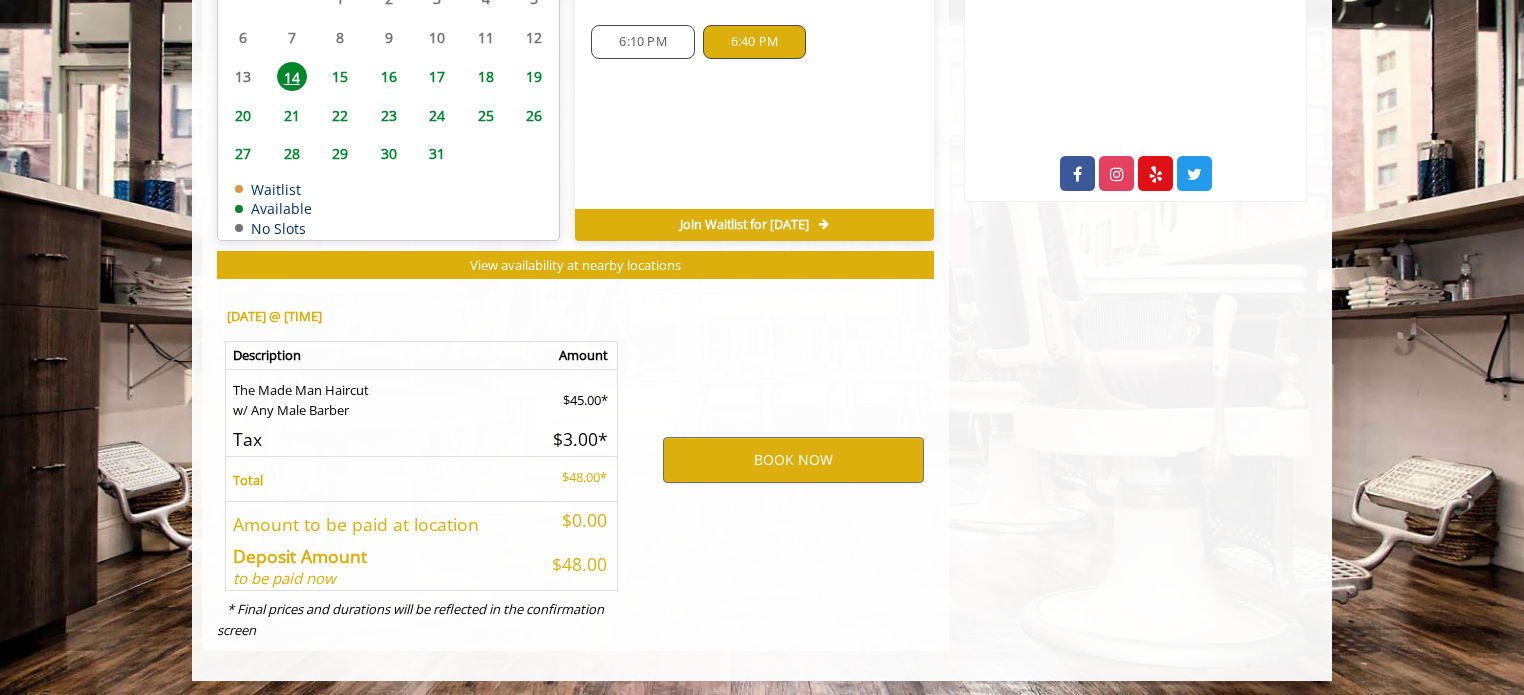 click on "6:40 PM" 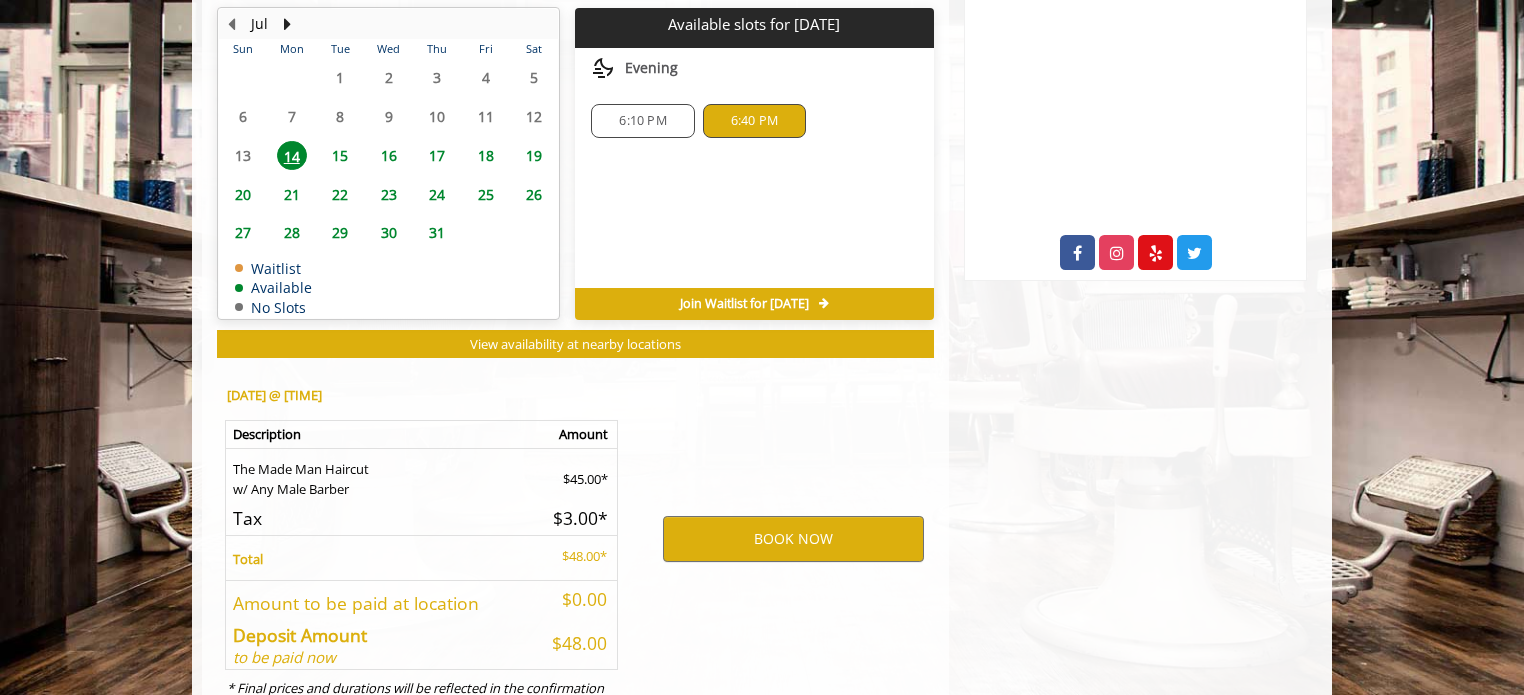 scroll, scrollTop: 968, scrollLeft: 0, axis: vertical 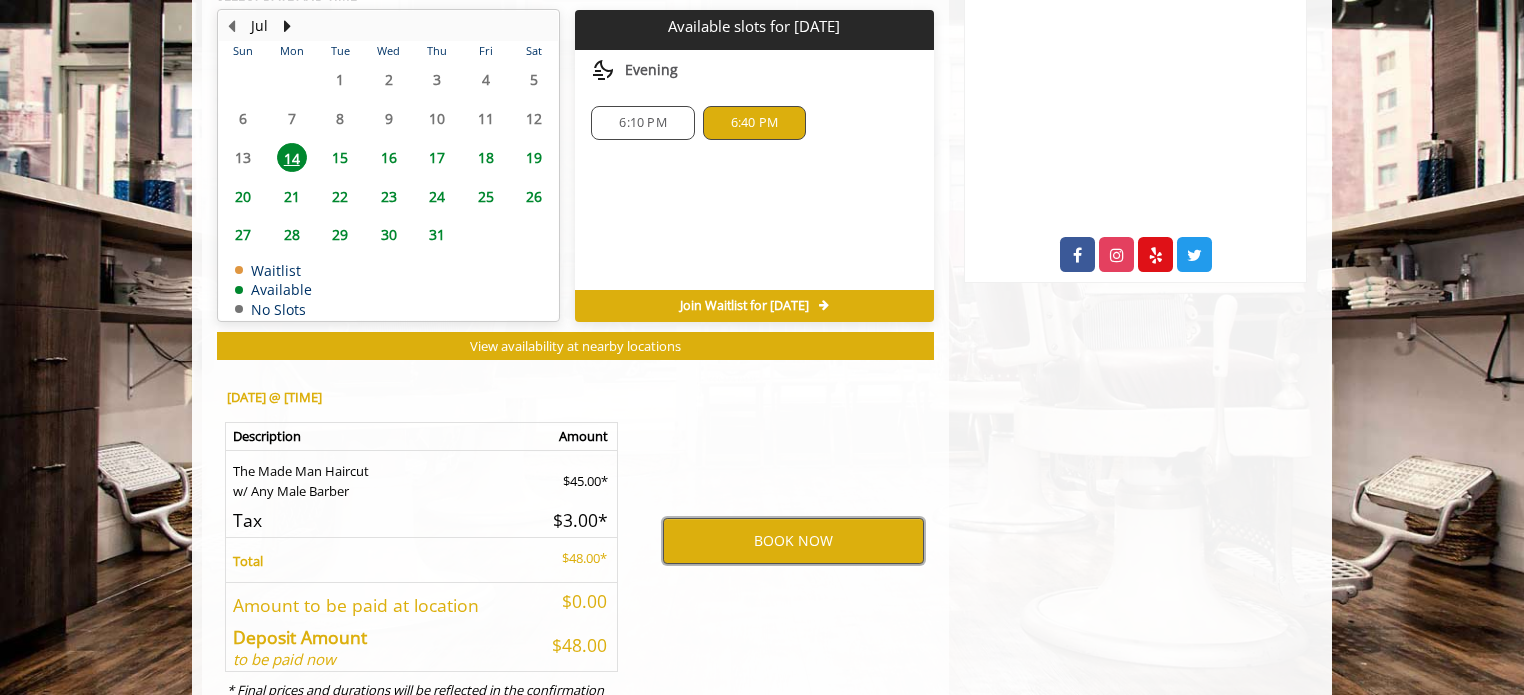 click on "BOOK NOW" at bounding box center [793, 541] 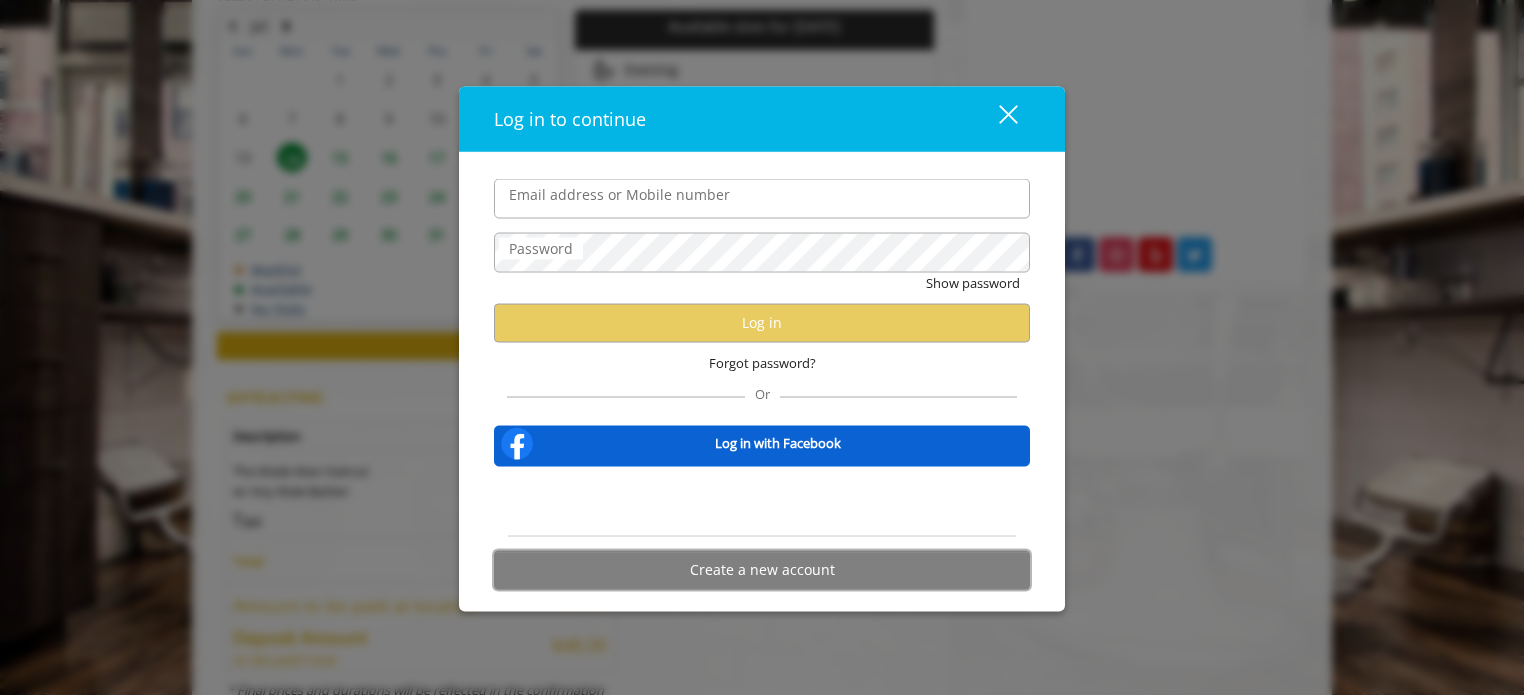 click on "Create a new account" at bounding box center (762, 569) 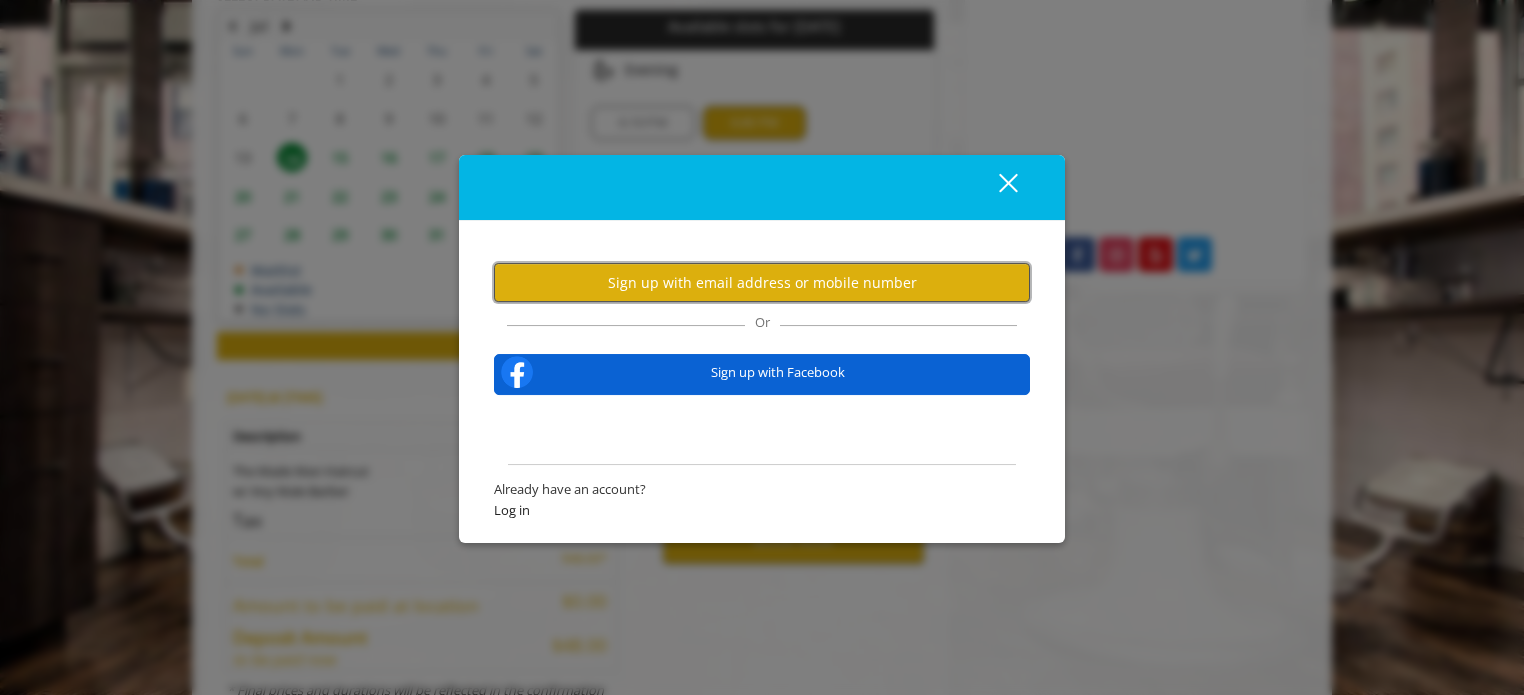 click on "Sign up with email address or mobile number" at bounding box center (762, 282) 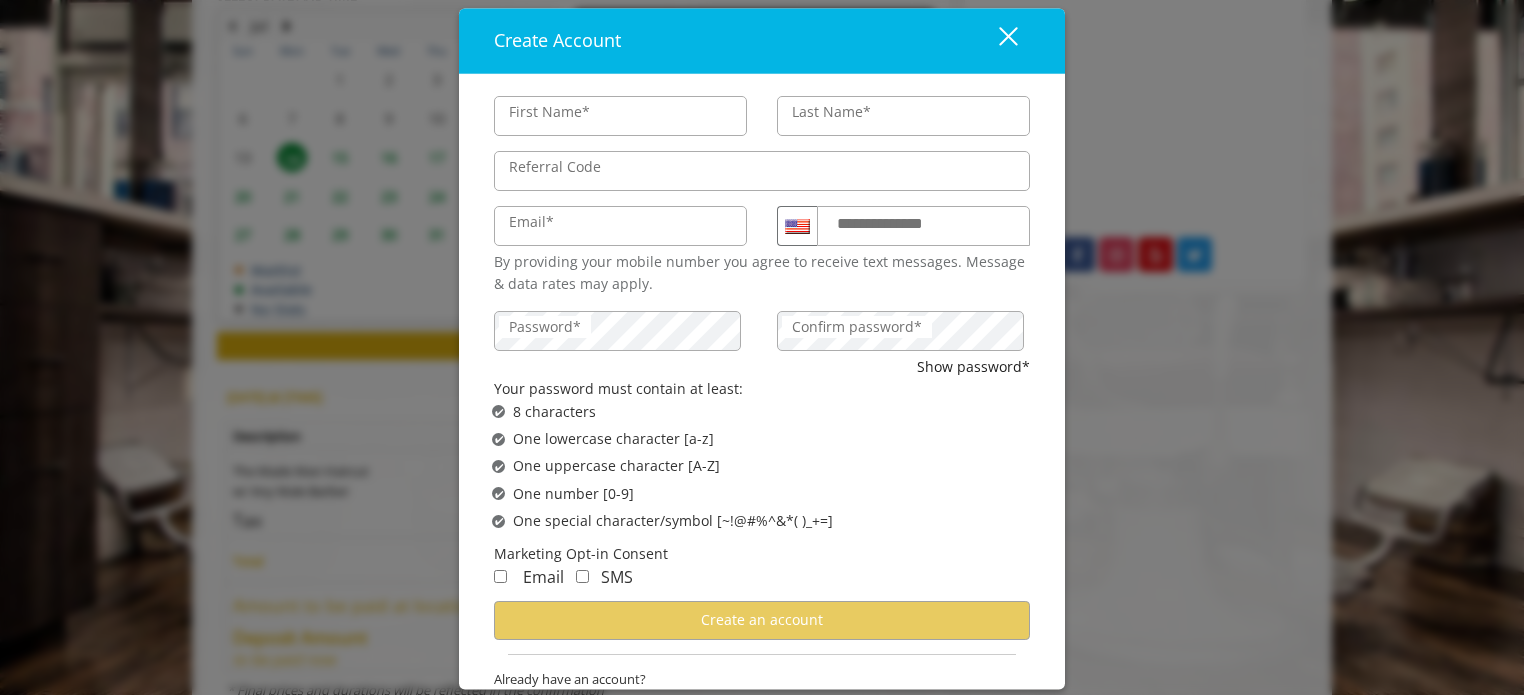 click on "First Name*" at bounding box center [620, 116] 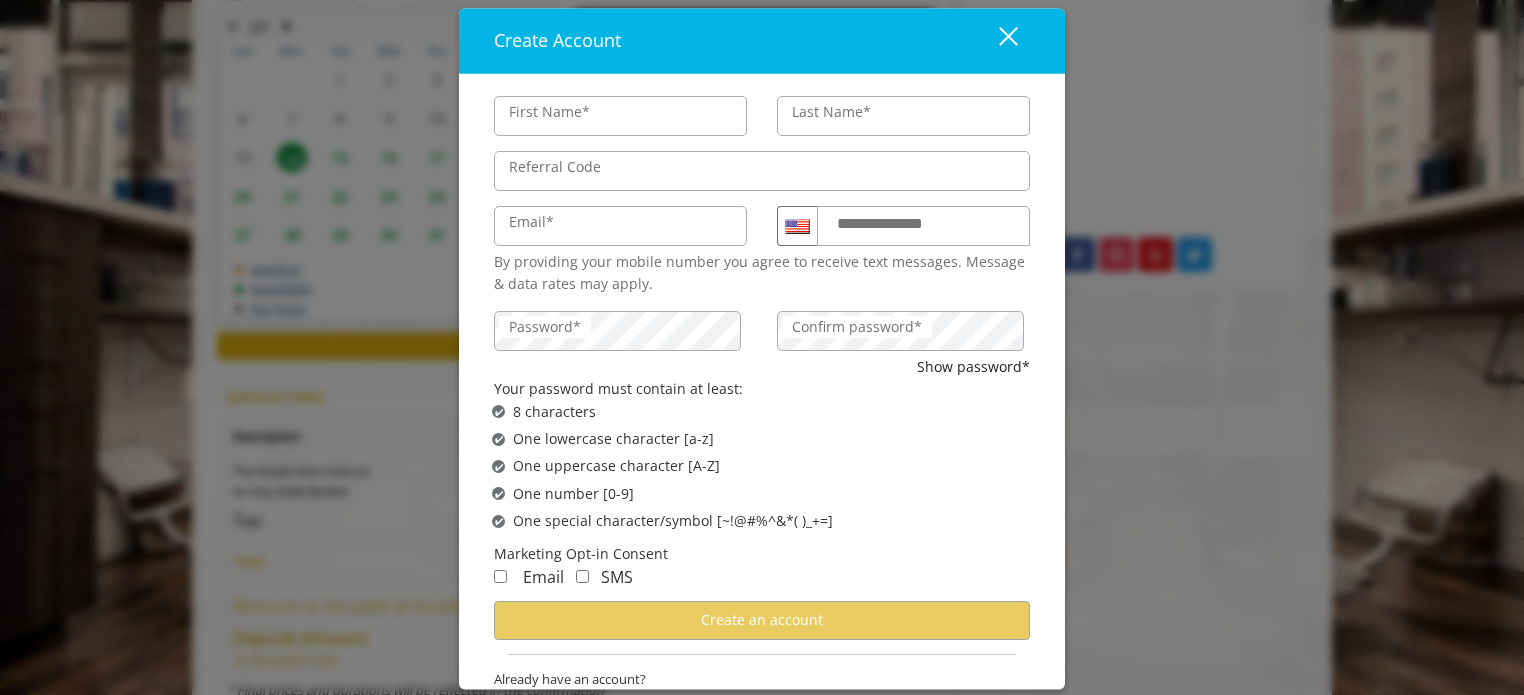 type on "*****" 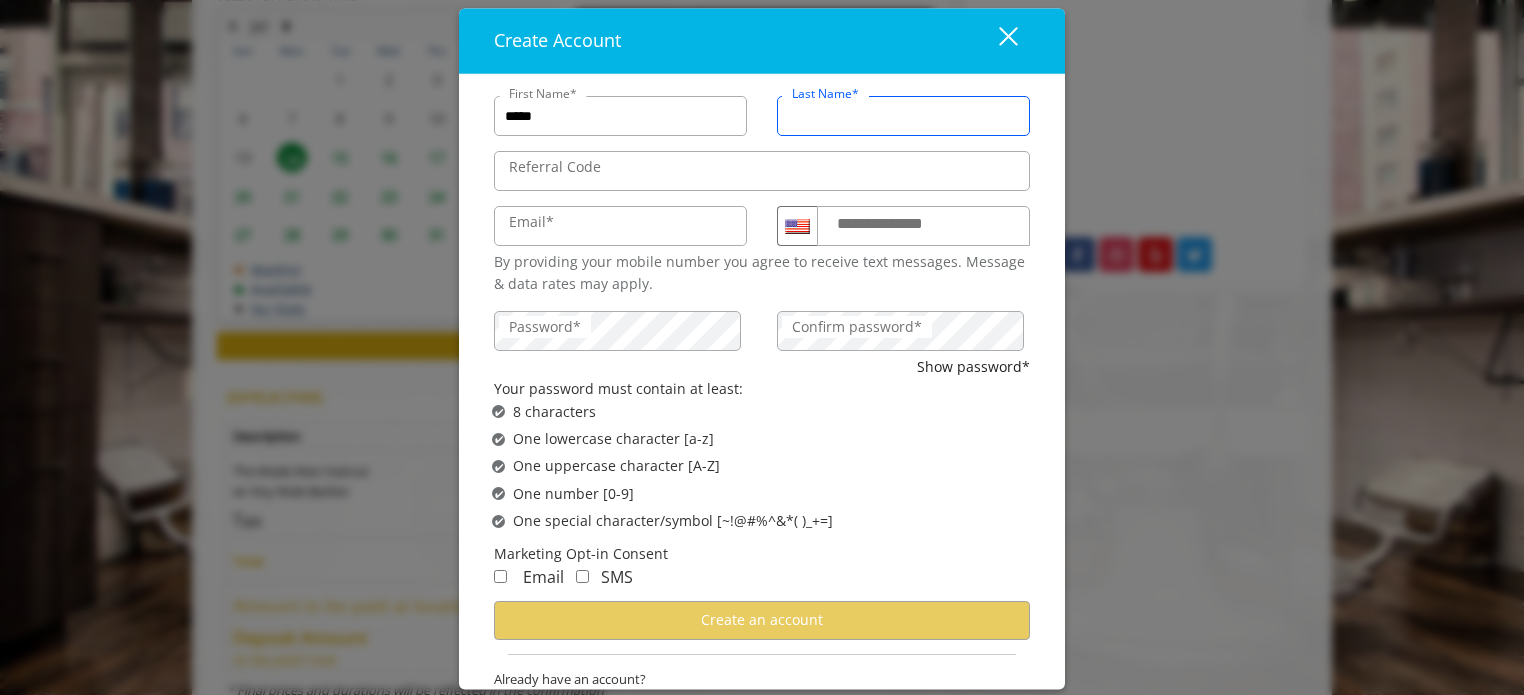 scroll, scrollTop: 0, scrollLeft: 0, axis: both 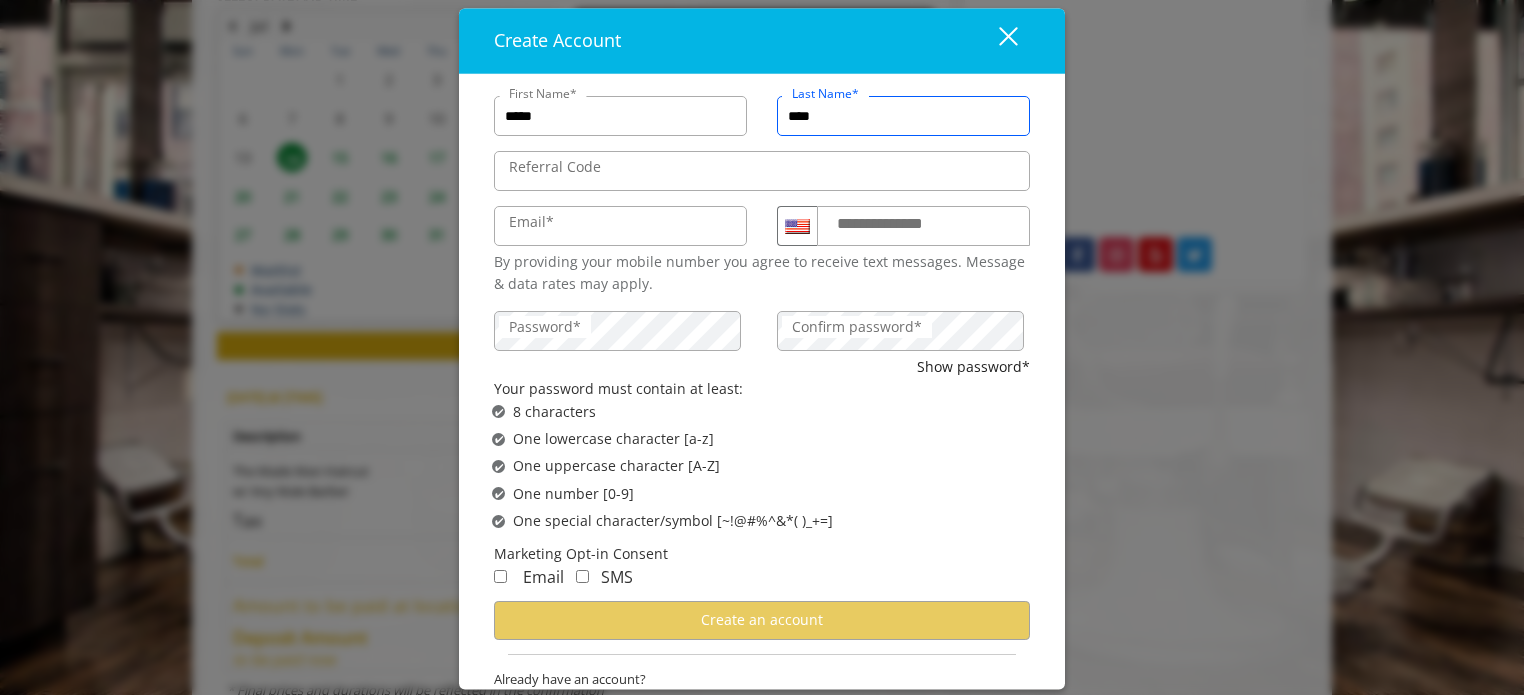 type on "****" 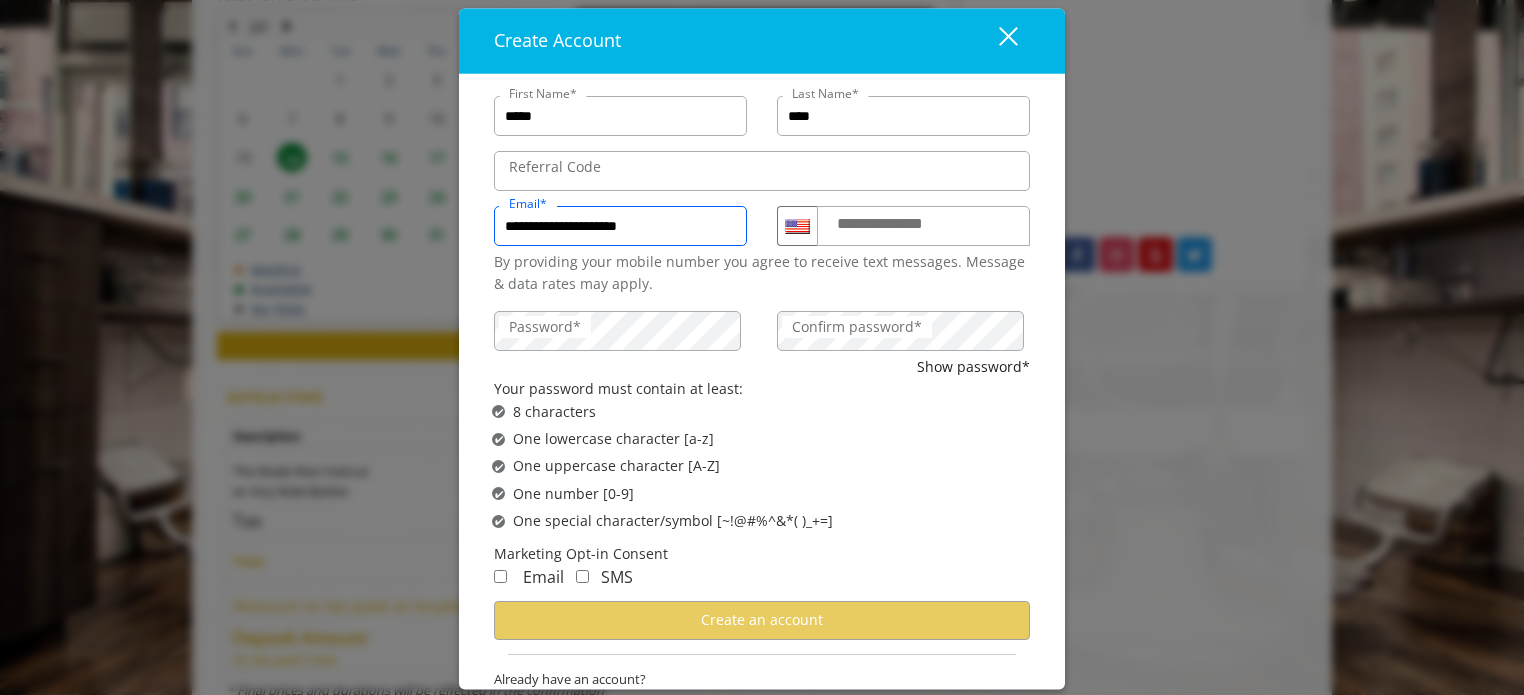 type on "**********" 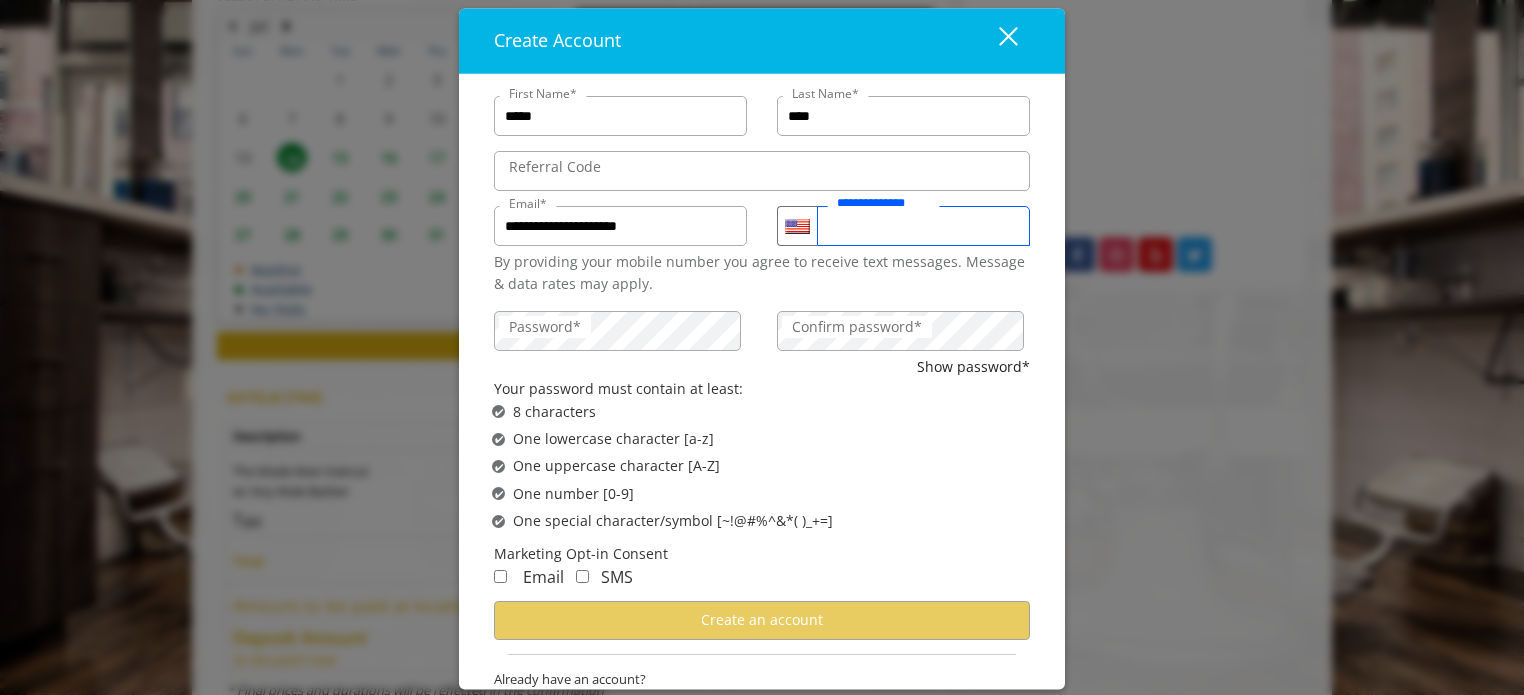 type on "**********" 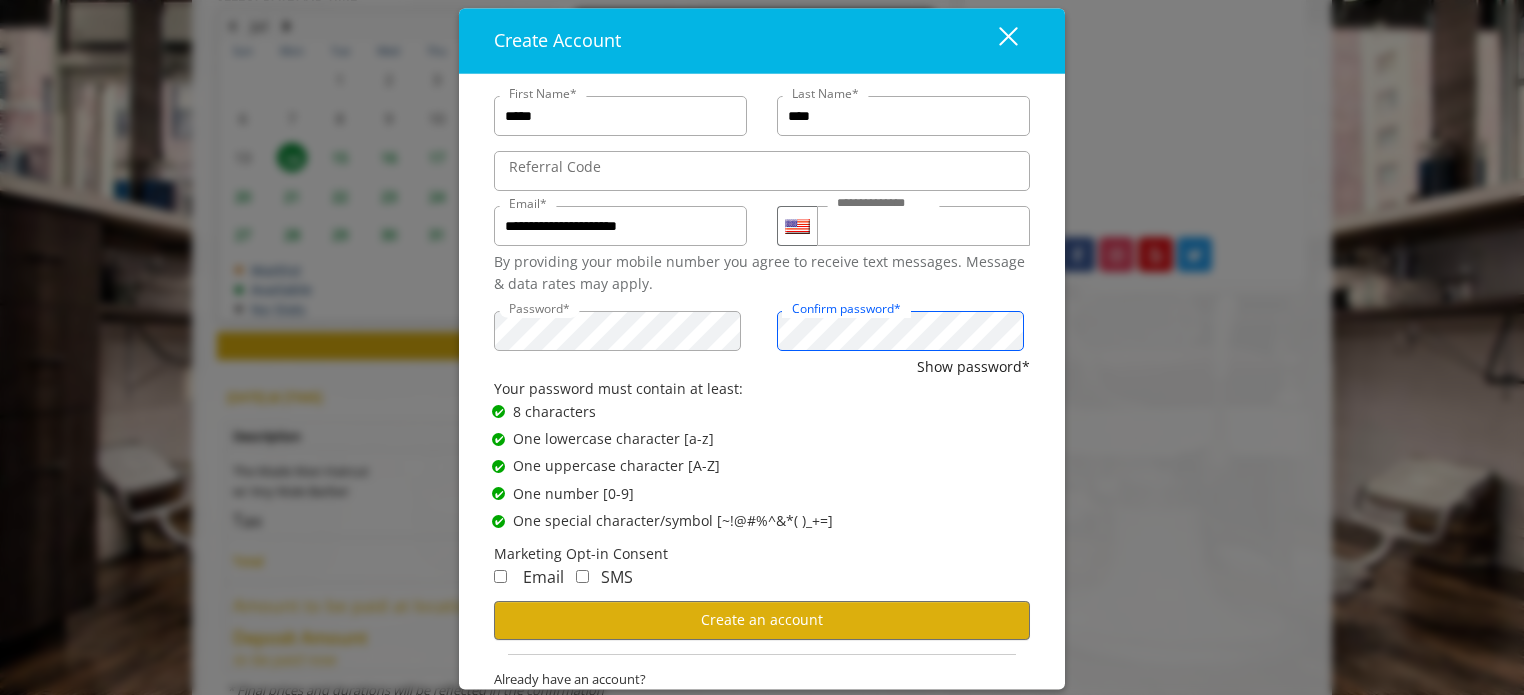 scroll, scrollTop: 42, scrollLeft: 0, axis: vertical 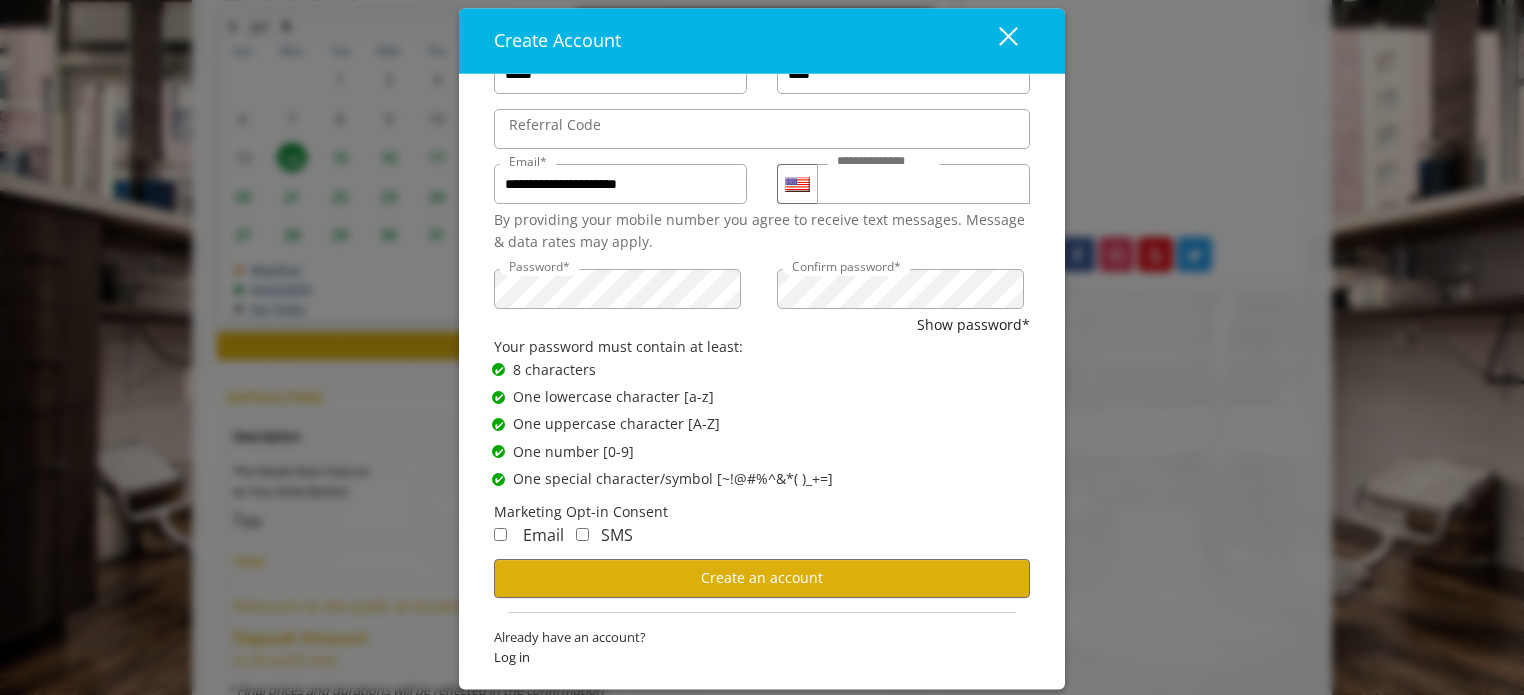 click on "Email            SMS" at bounding box center (762, 541) 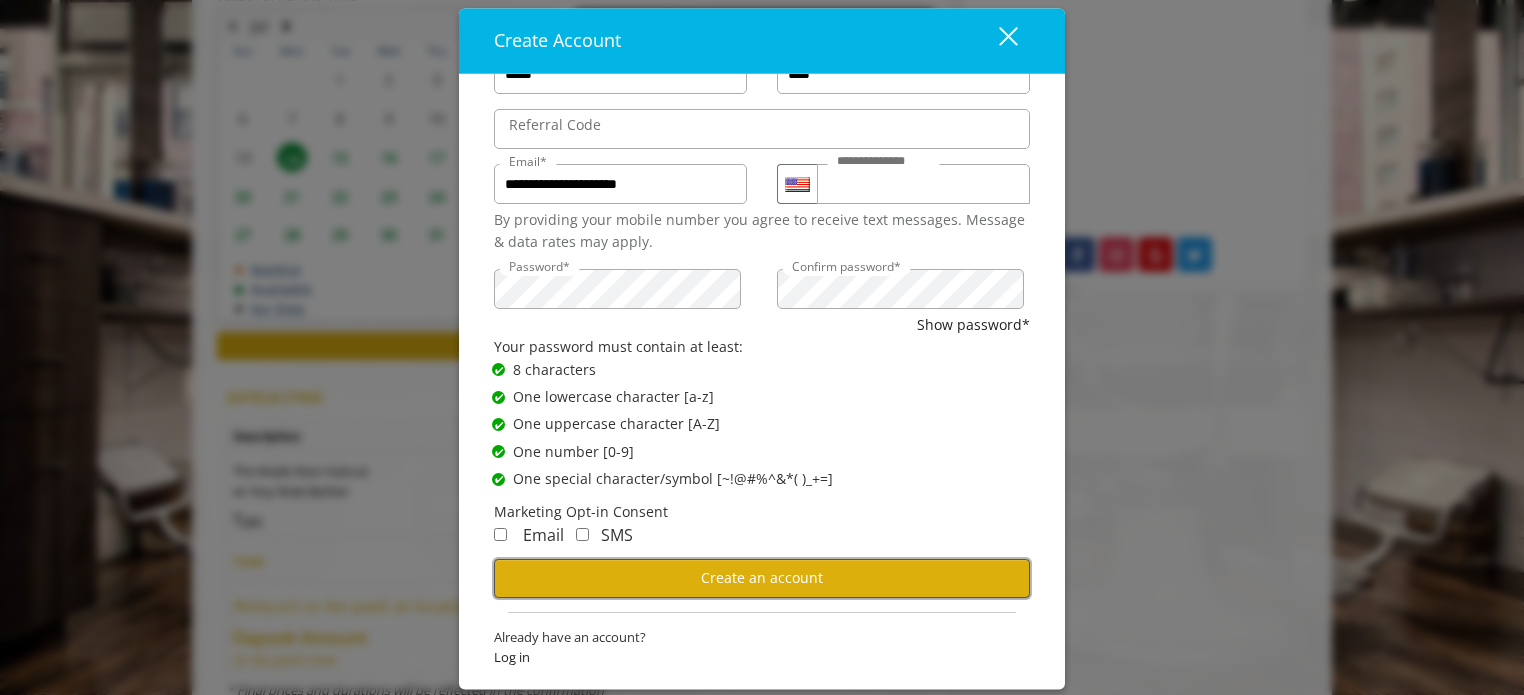 click on "Create an account" at bounding box center (762, 578) 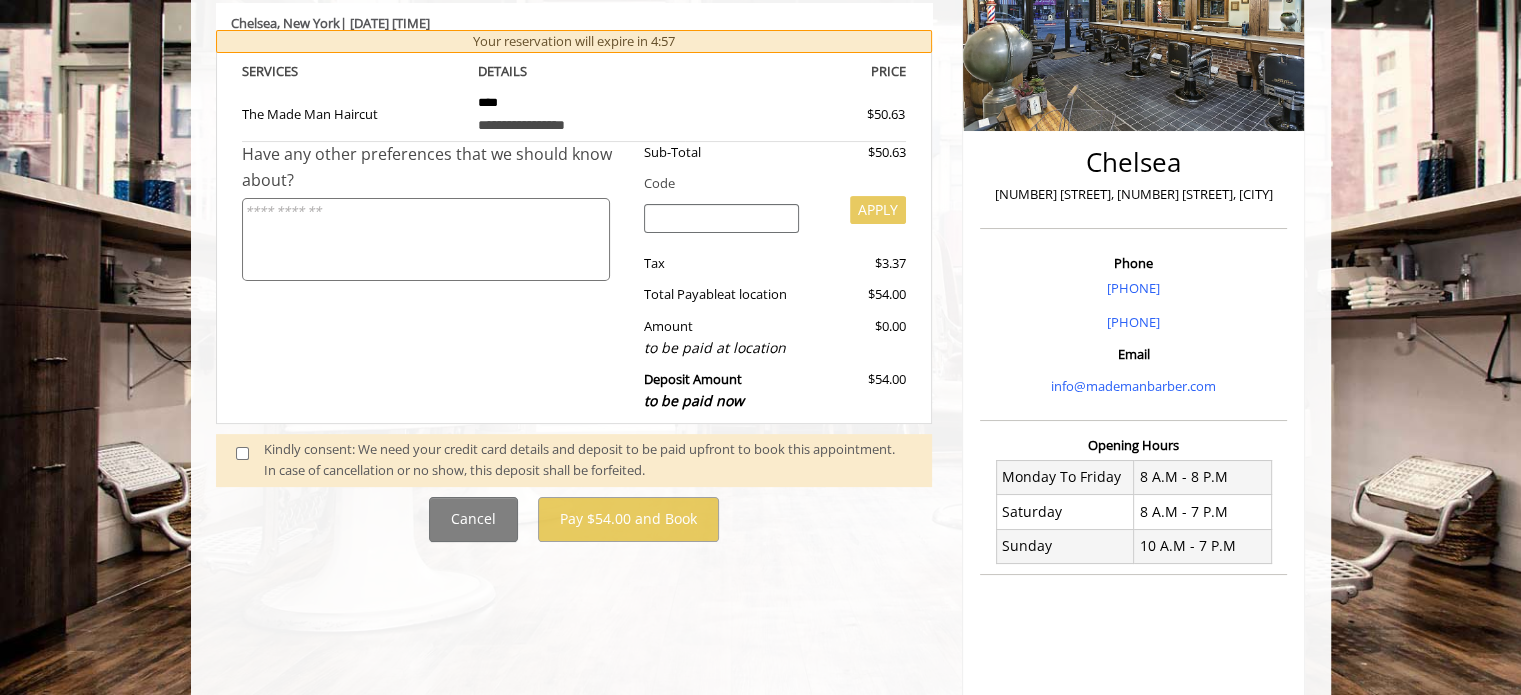 scroll, scrollTop: 368, scrollLeft: 0, axis: vertical 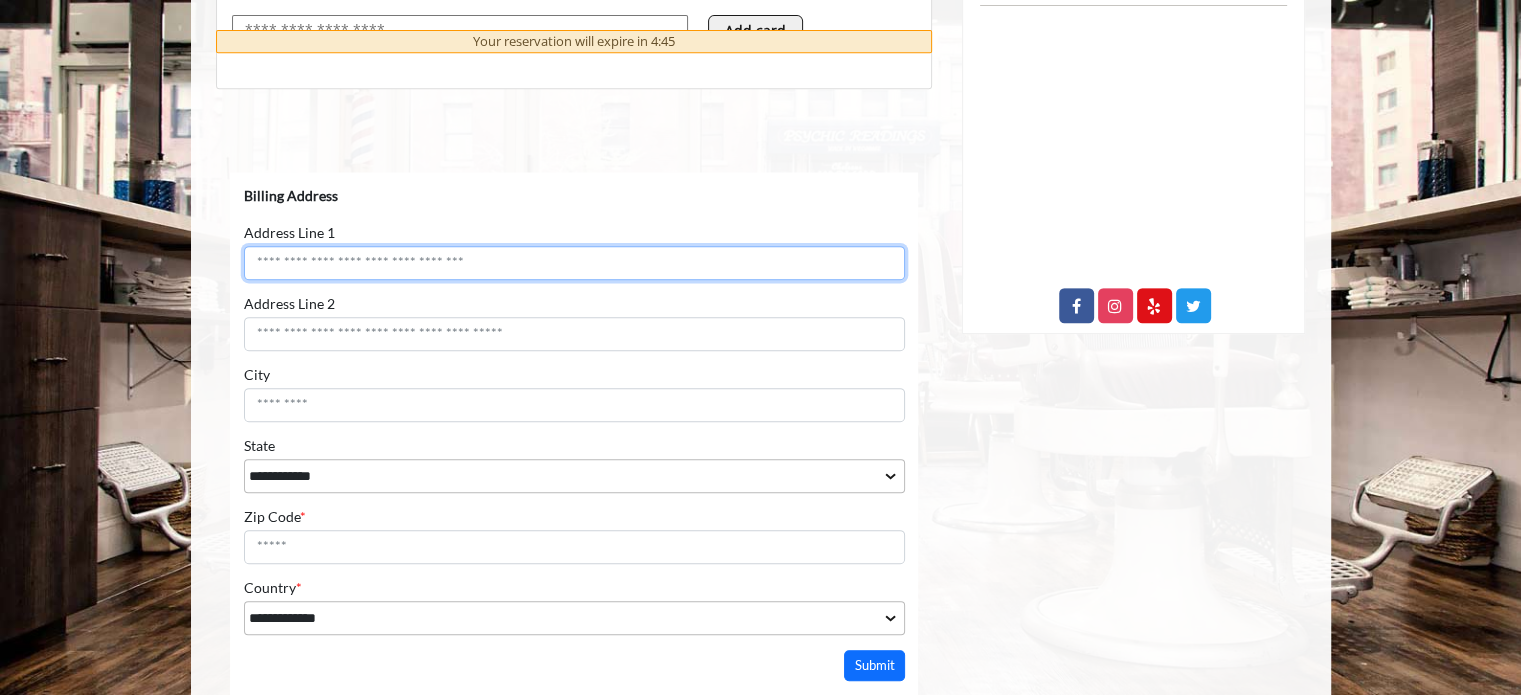 click on "Address Line 1" at bounding box center (573, 263) 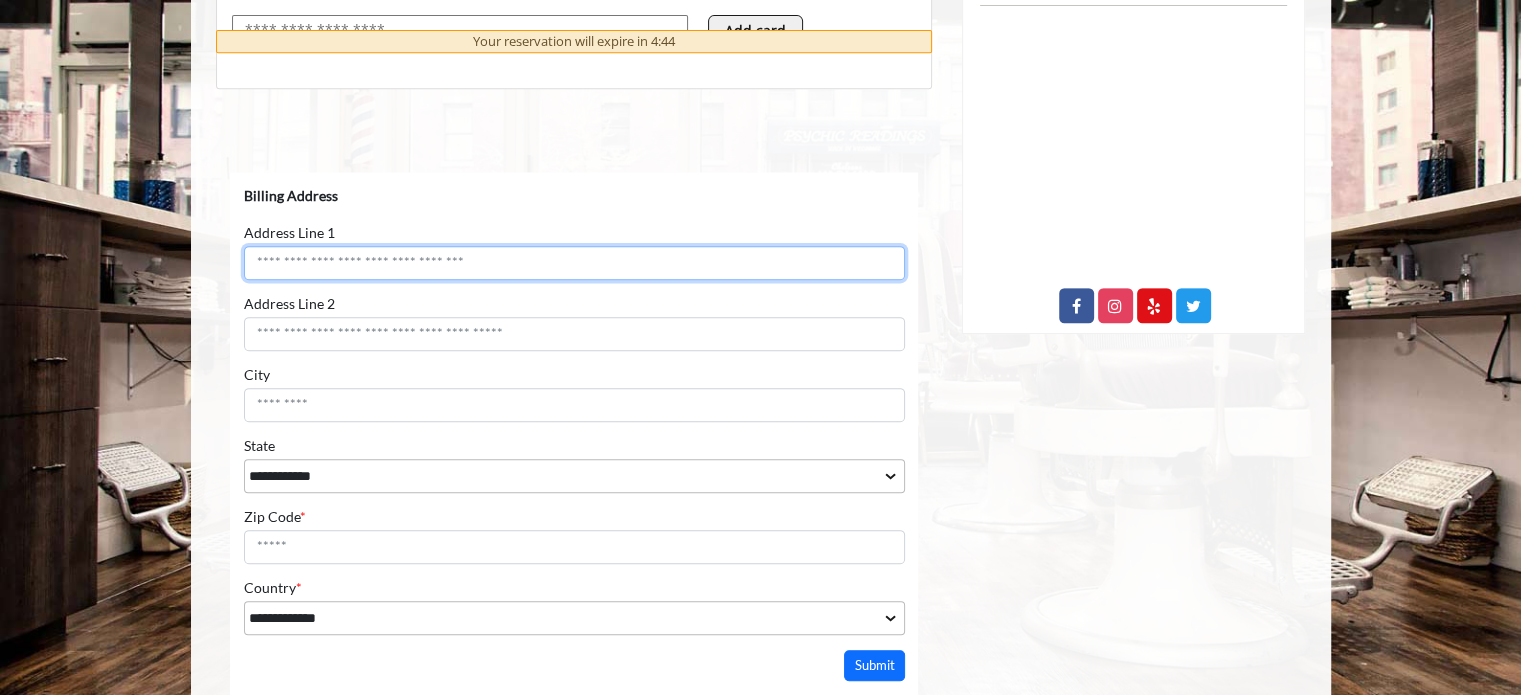 click on "Address Line 1" at bounding box center [573, 263] 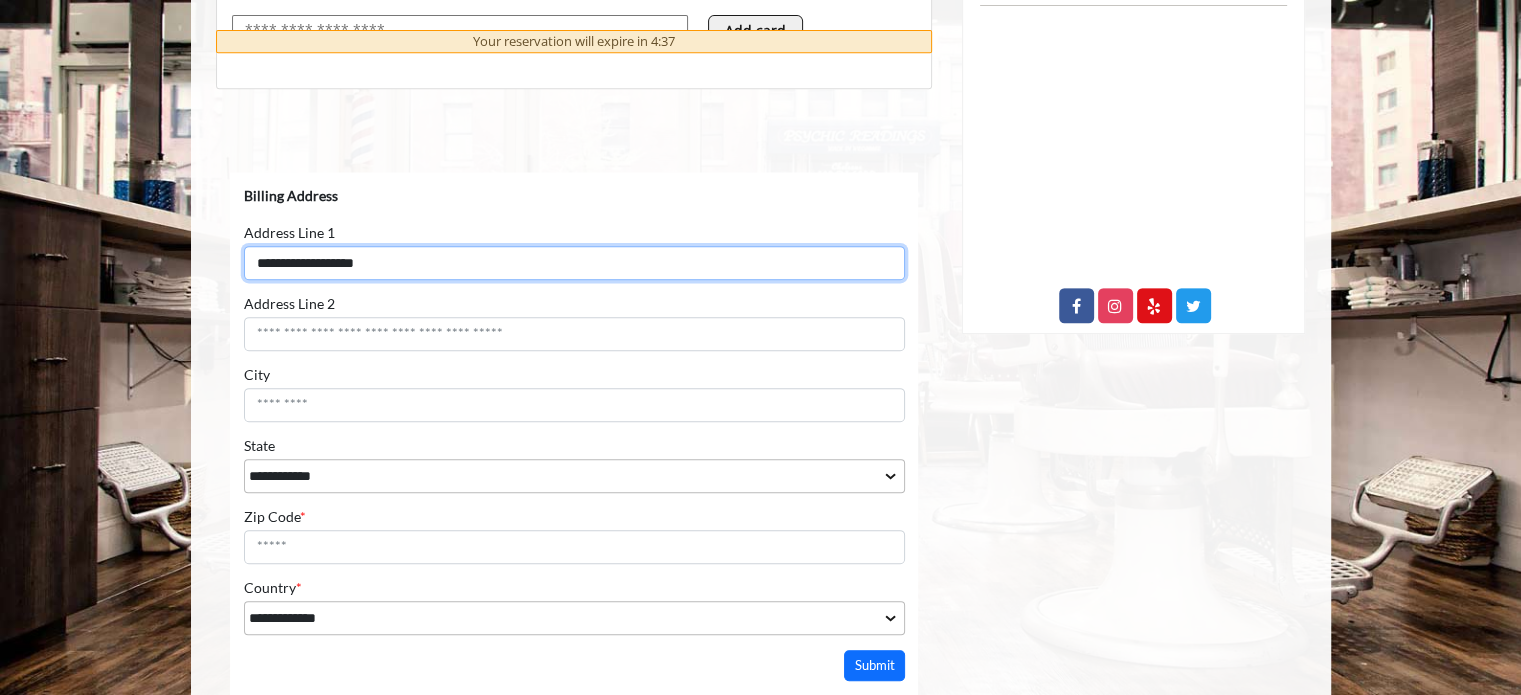 type on "**********" 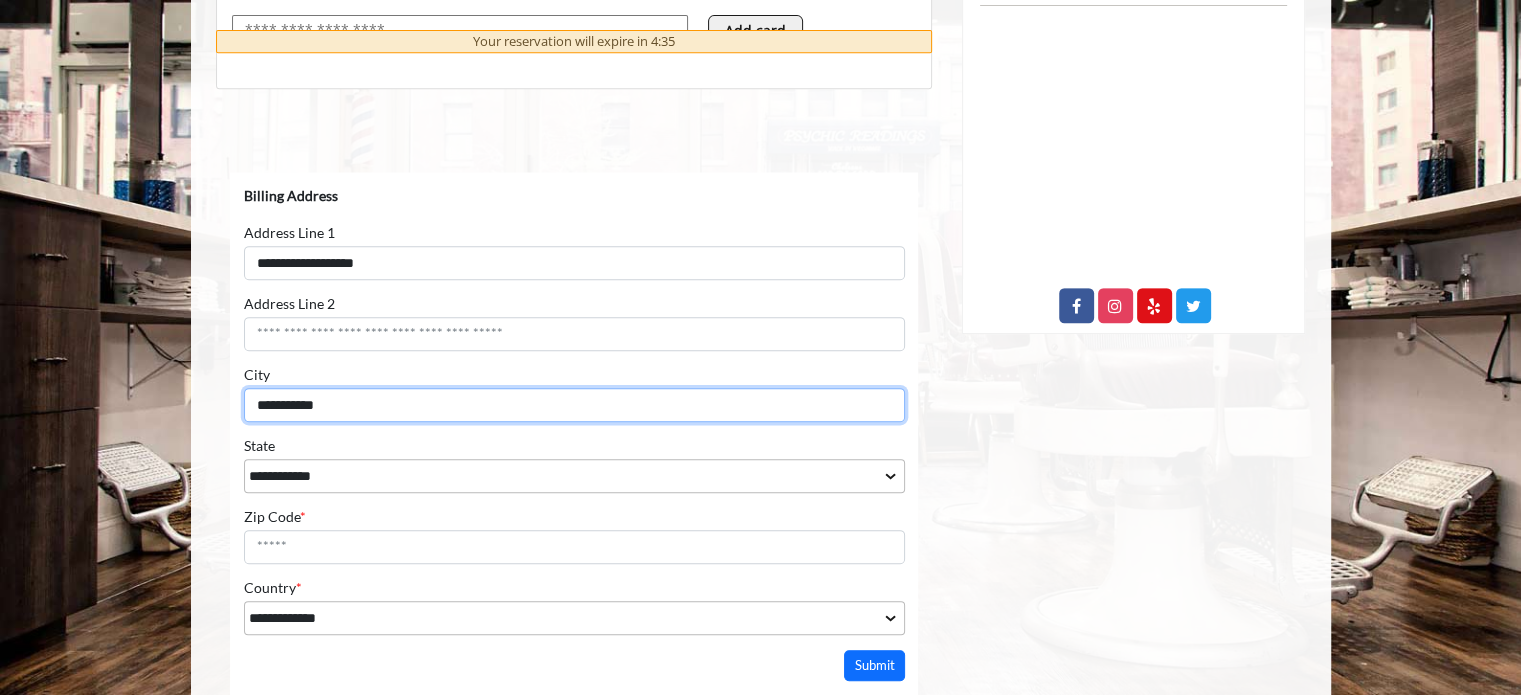type on "**********" 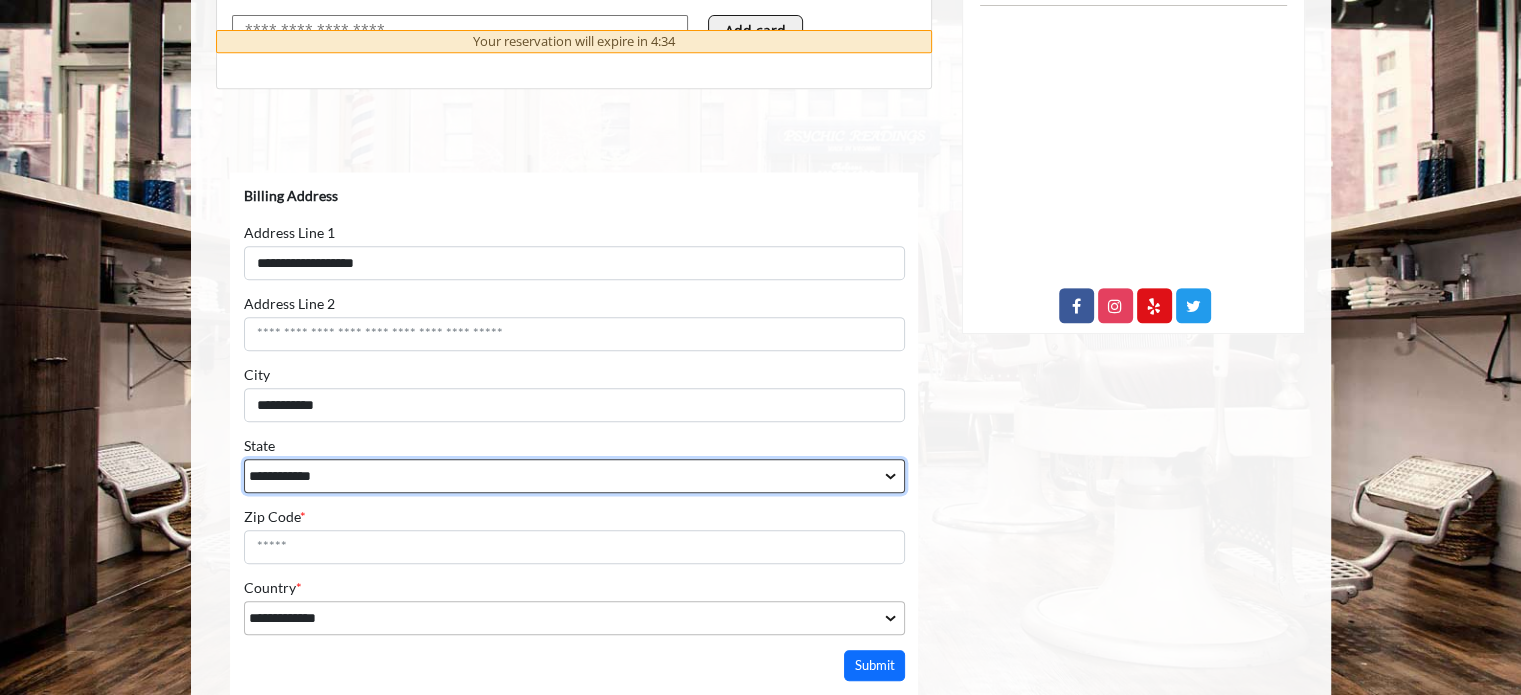 select on "**" 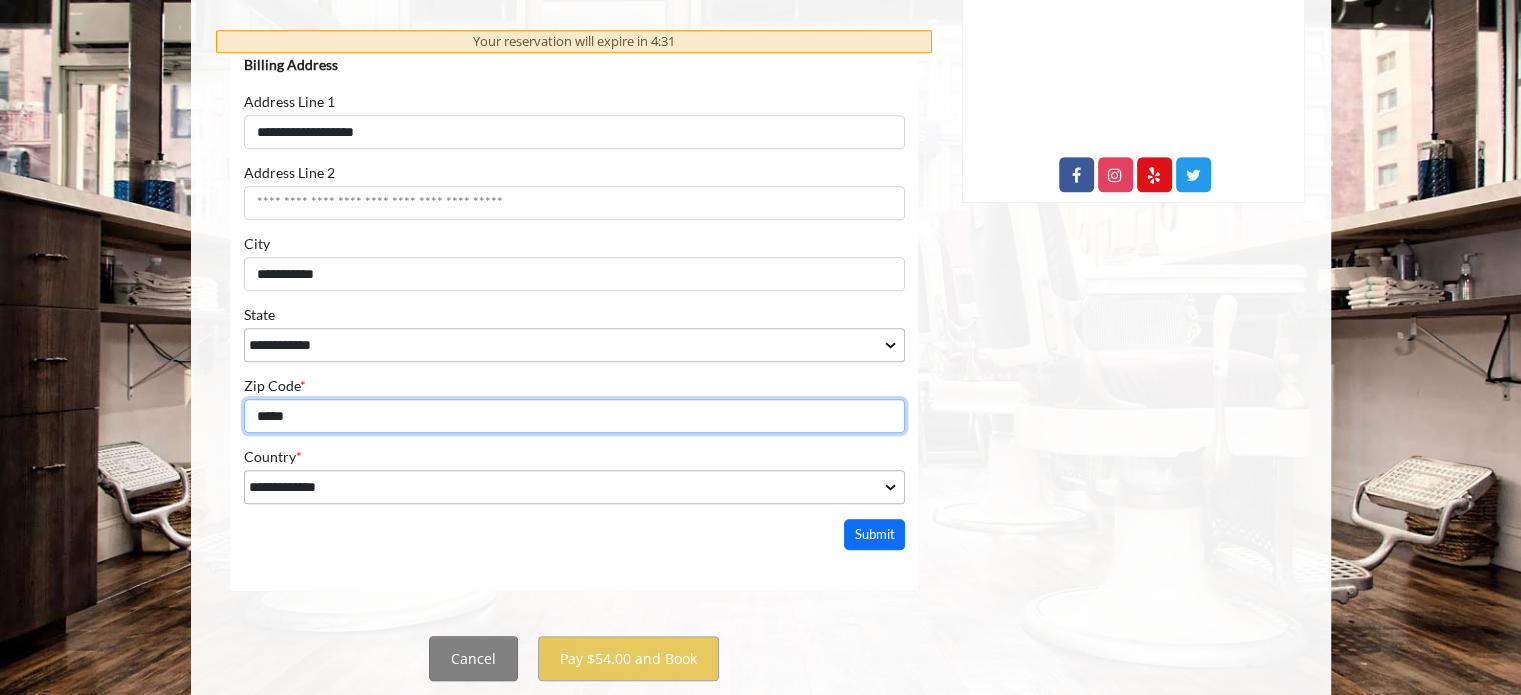 scroll, scrollTop: 1049, scrollLeft: 0, axis: vertical 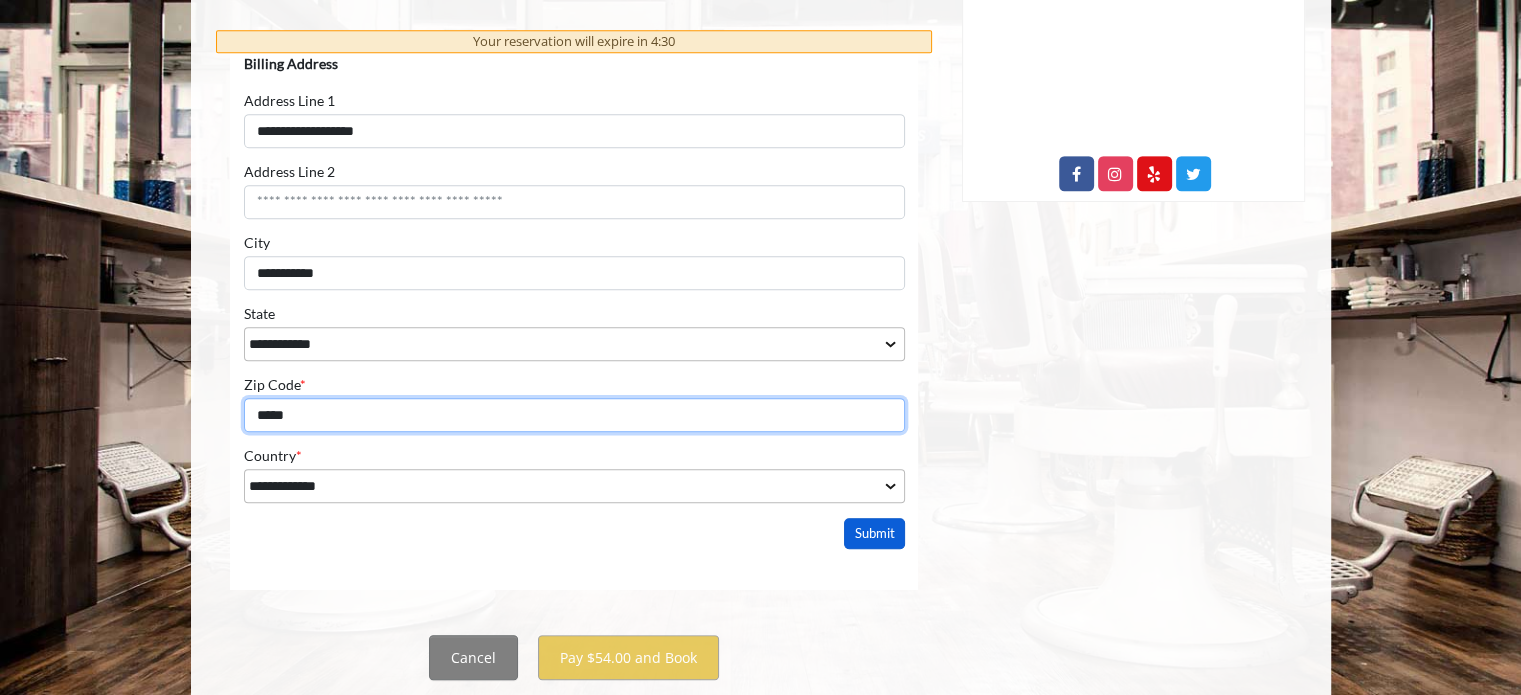 type on "*****" 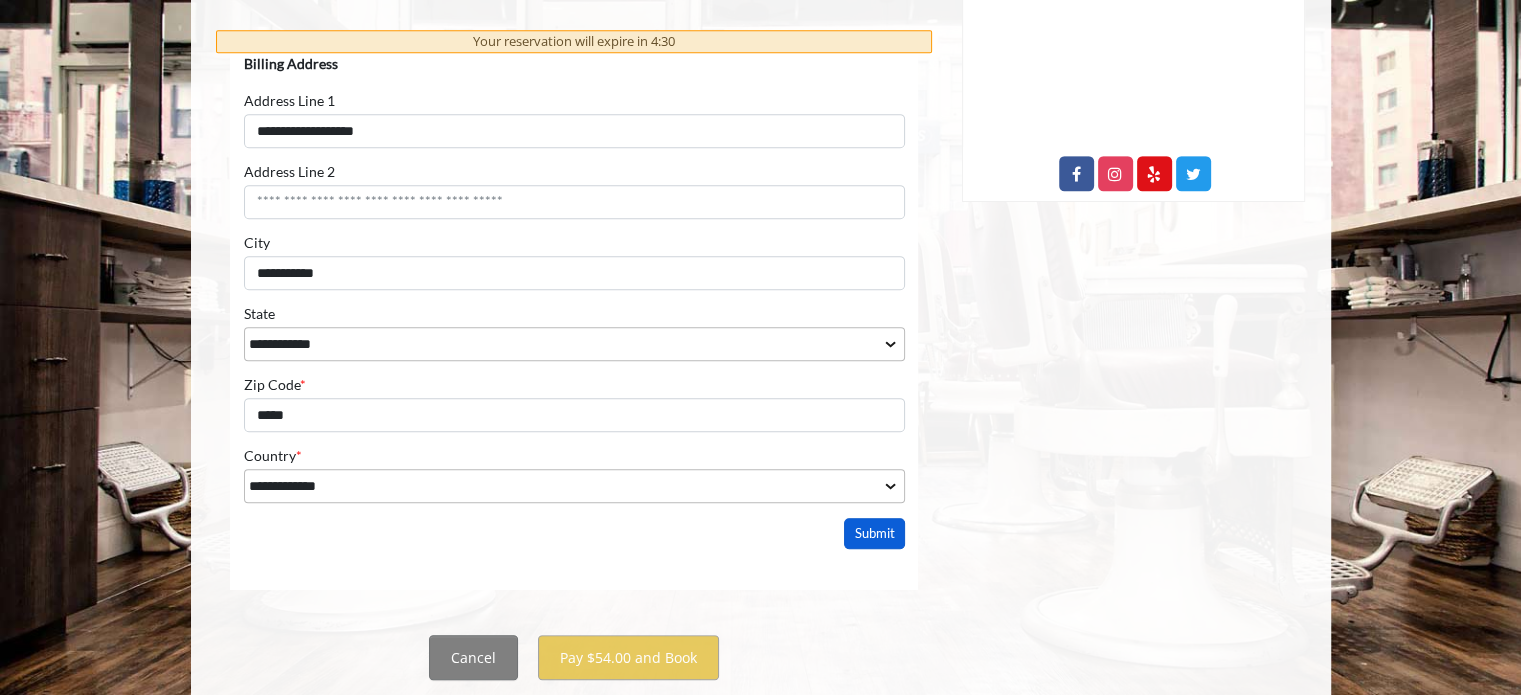 click on "Submit" at bounding box center (874, 533) 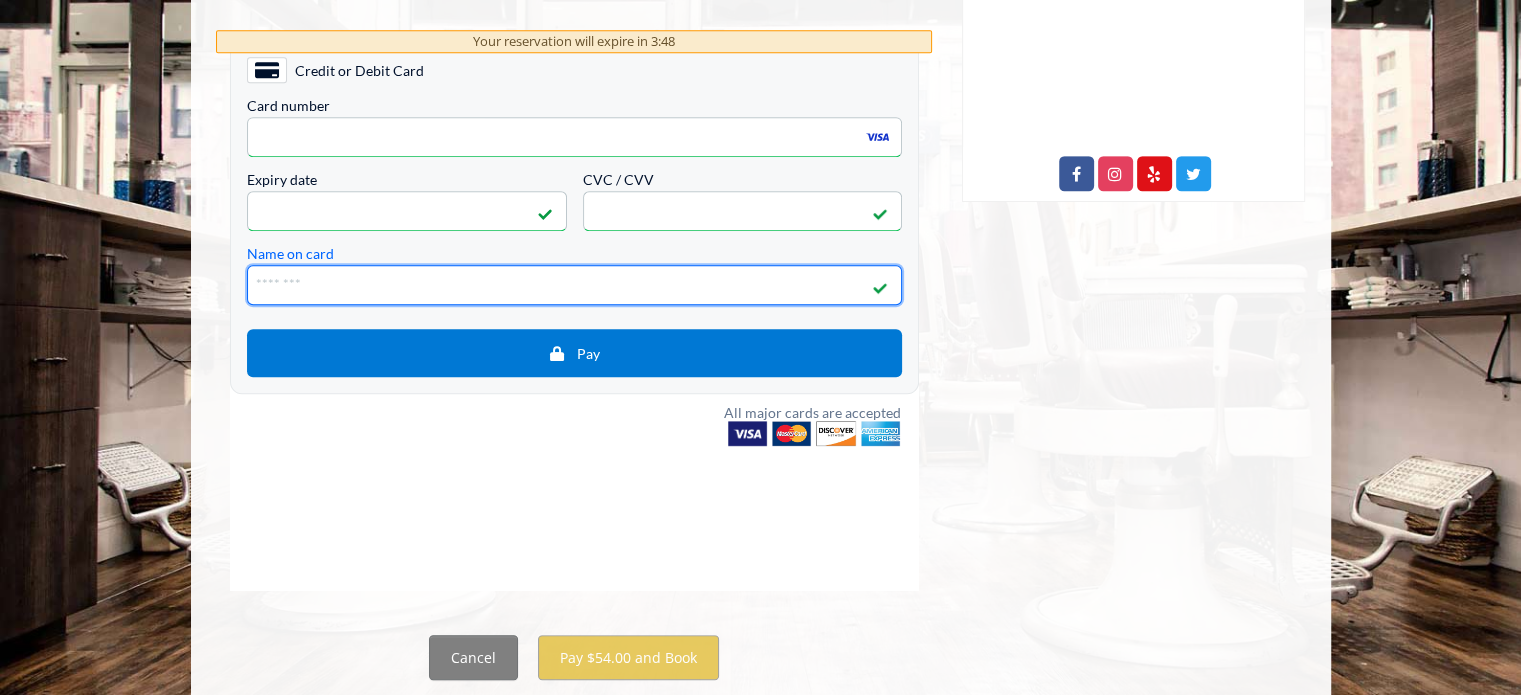 click on "Name on card" at bounding box center [573, 285] 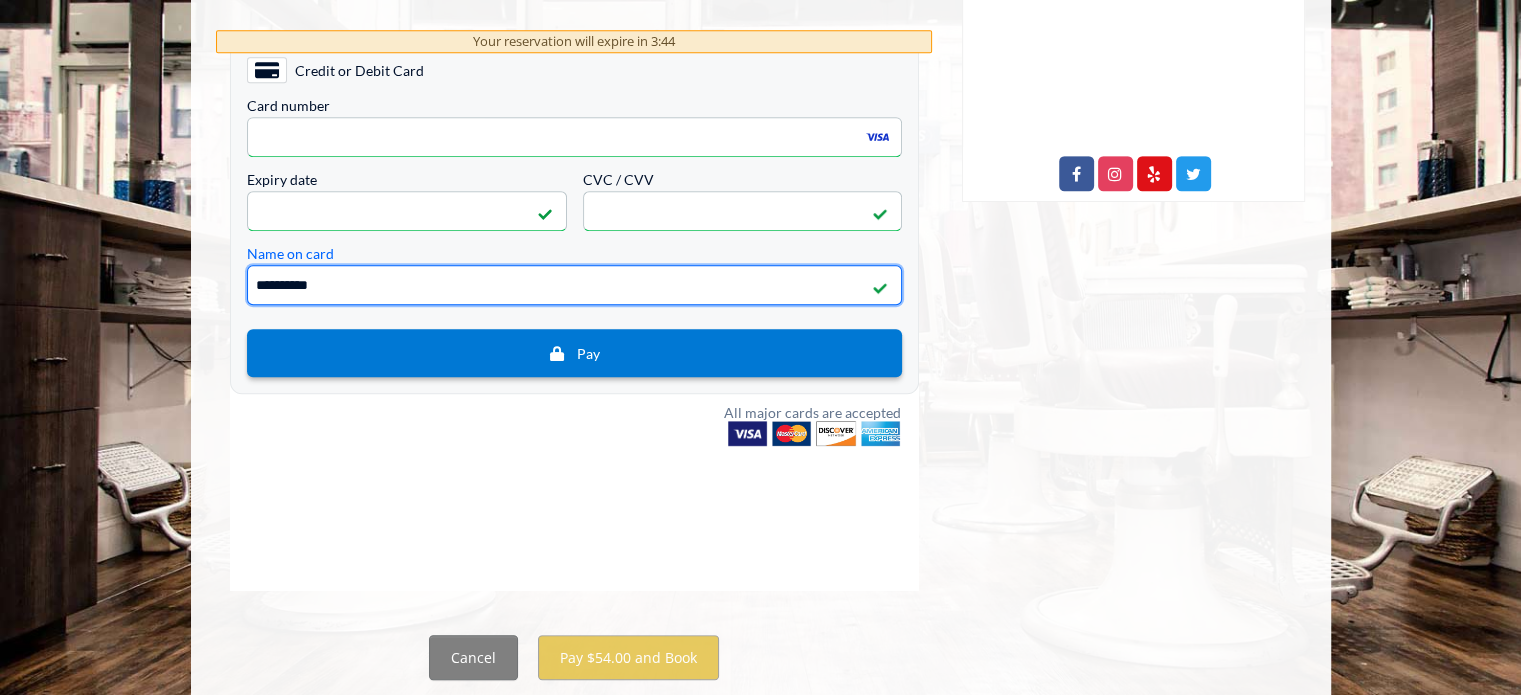 type on "**********" 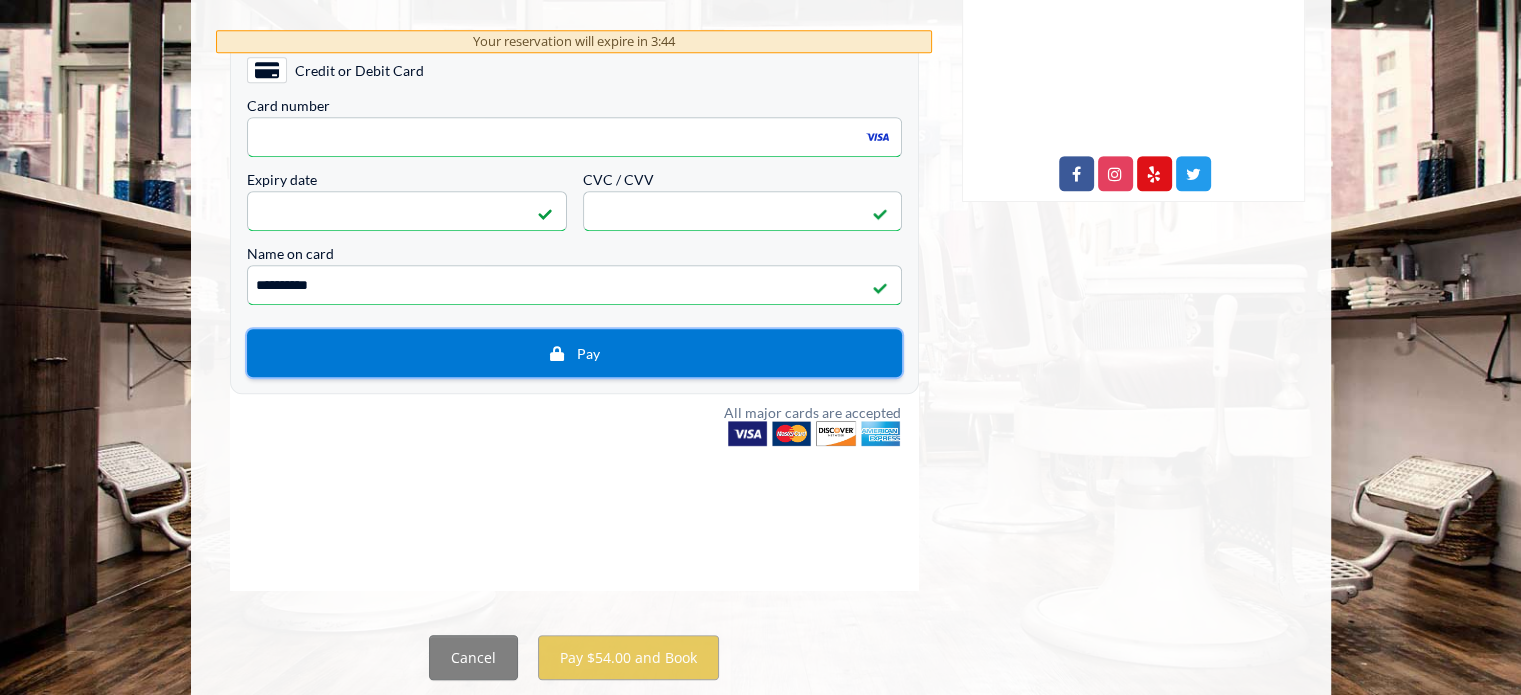click on "Pay" at bounding box center (573, 353) 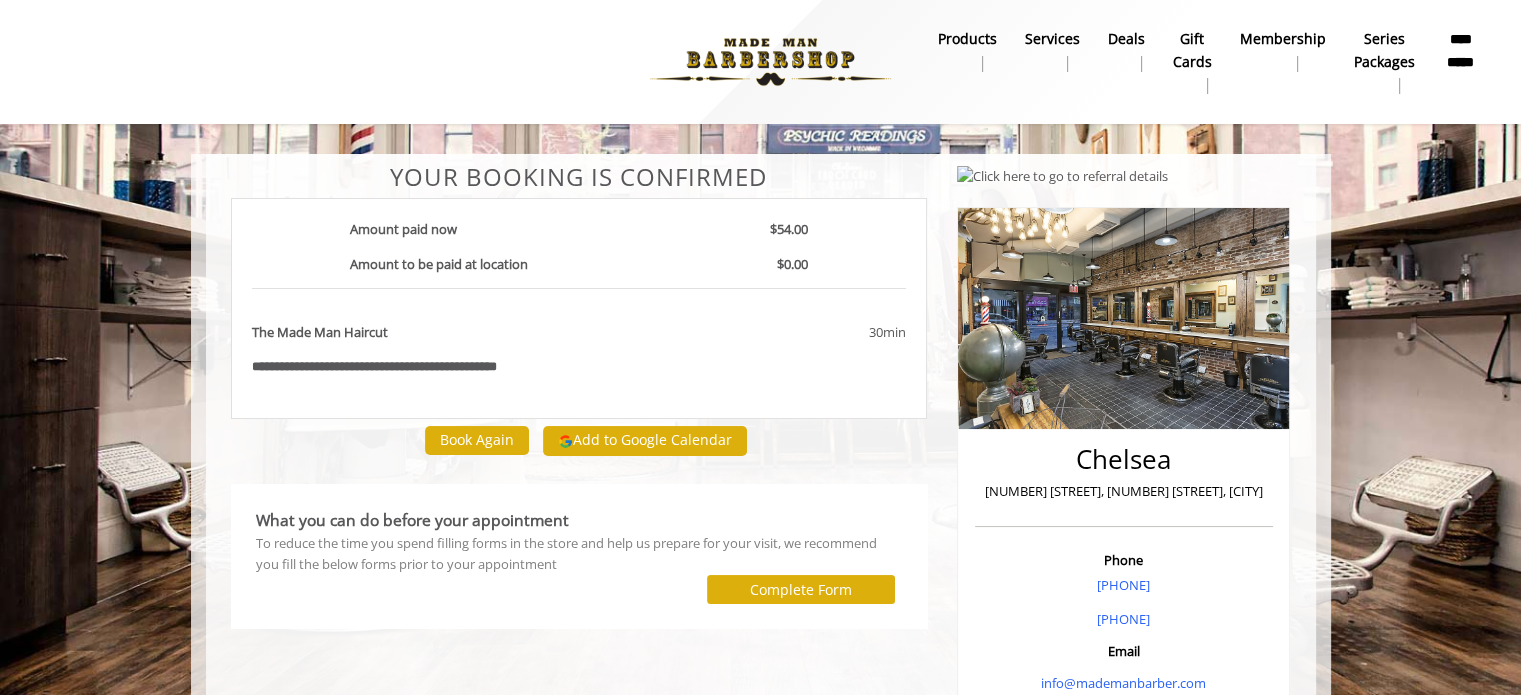 scroll, scrollTop: 40, scrollLeft: 0, axis: vertical 